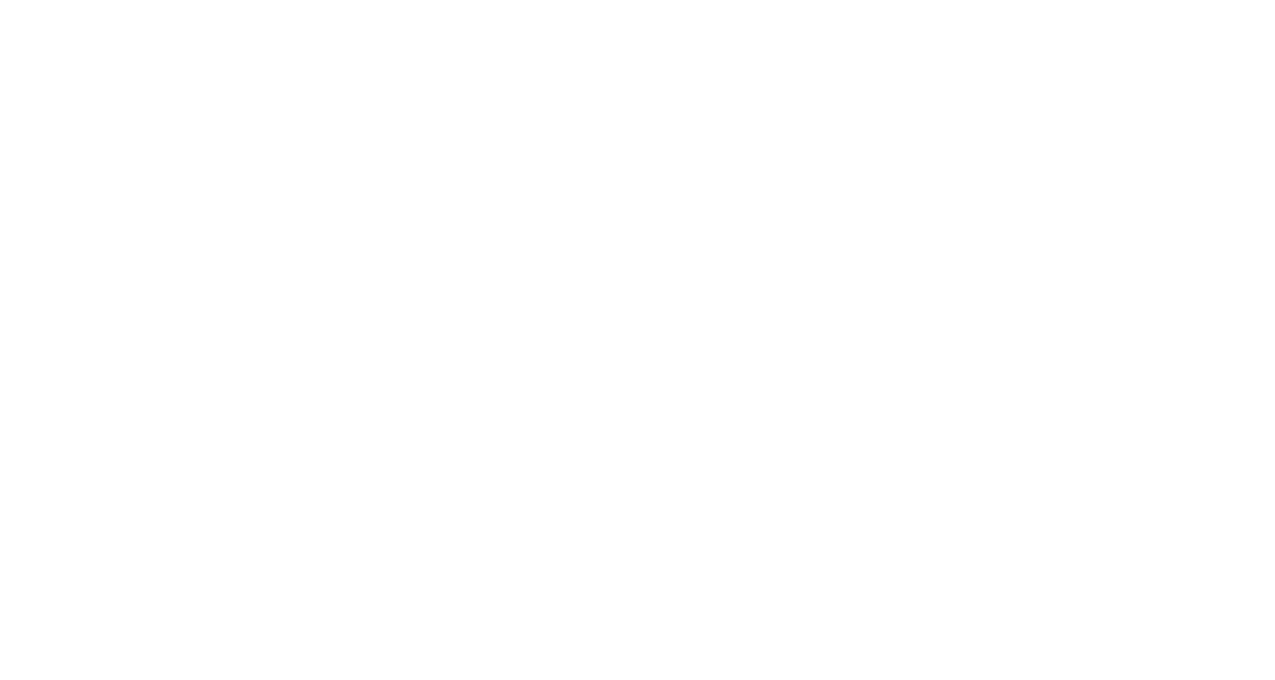 scroll, scrollTop: 0, scrollLeft: 0, axis: both 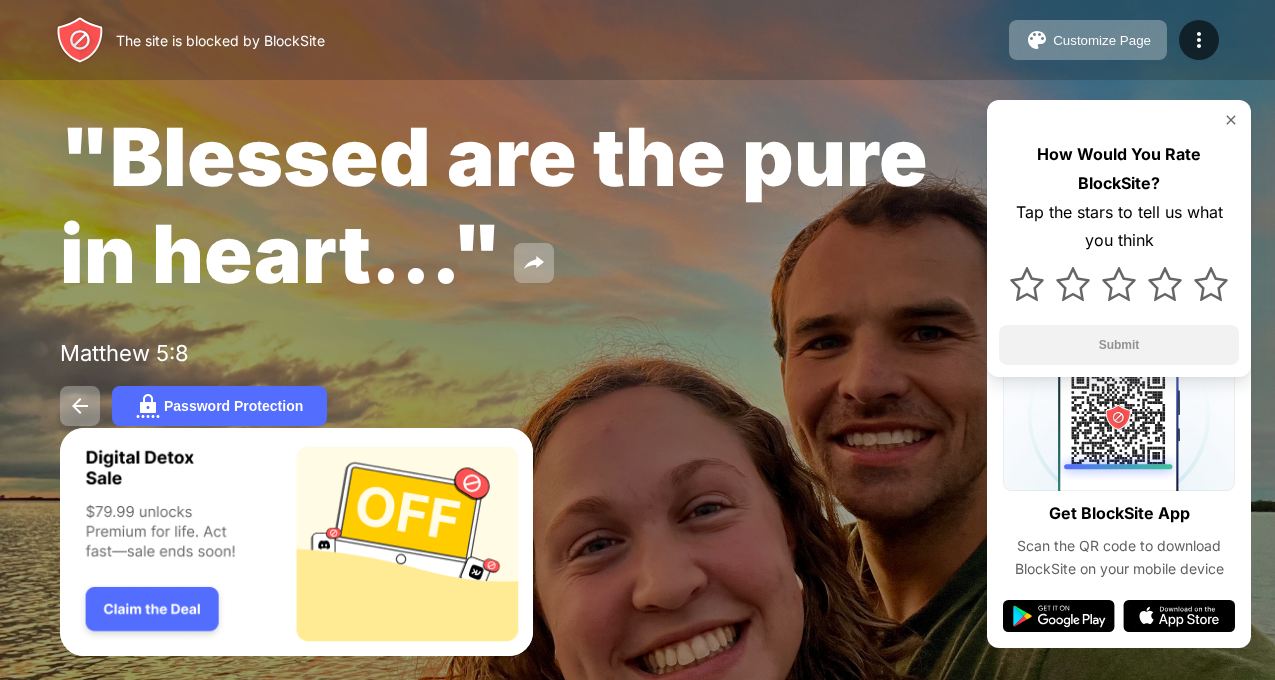 click on "The site is blocked by BlockSite" at bounding box center (220, 40) 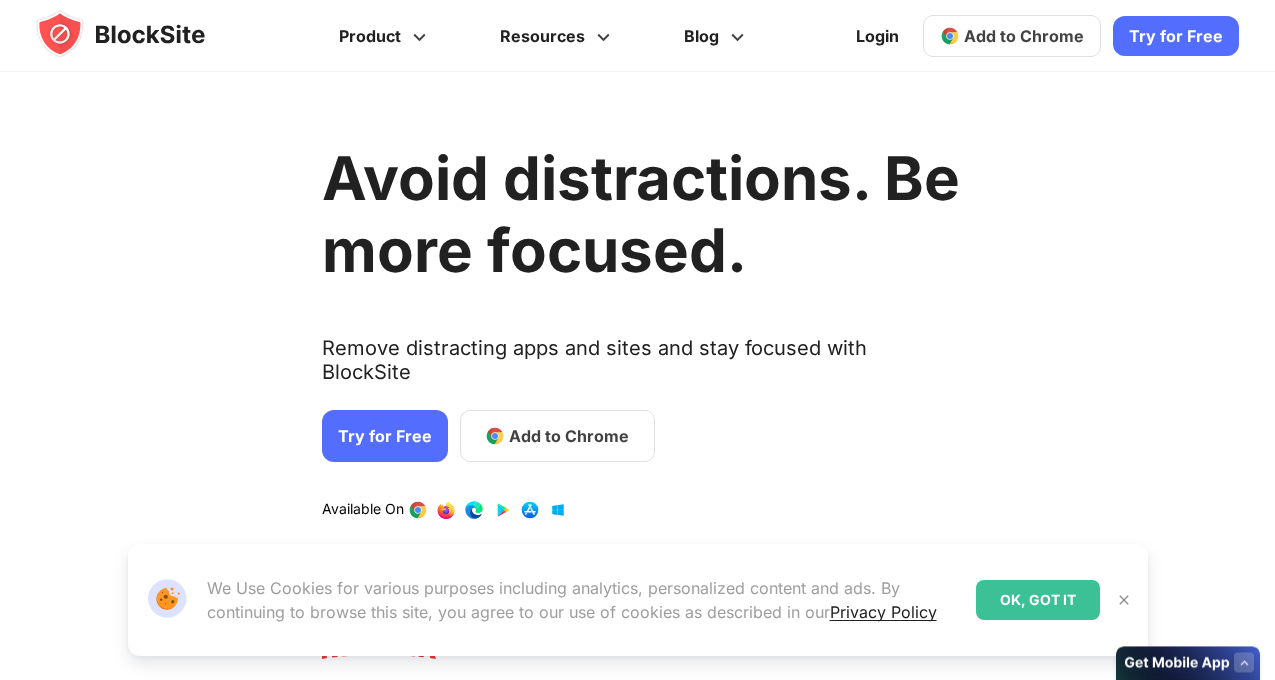 scroll, scrollTop: 0, scrollLeft: 0, axis: both 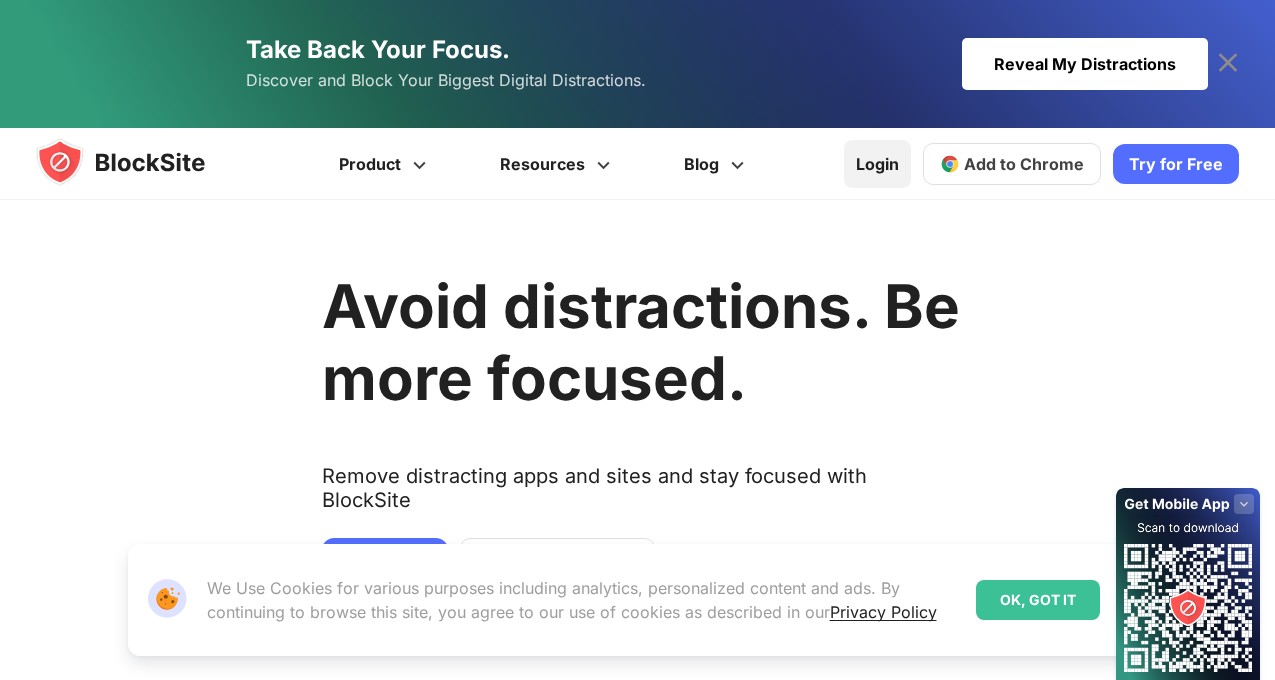 click on "Login" at bounding box center (877, 164) 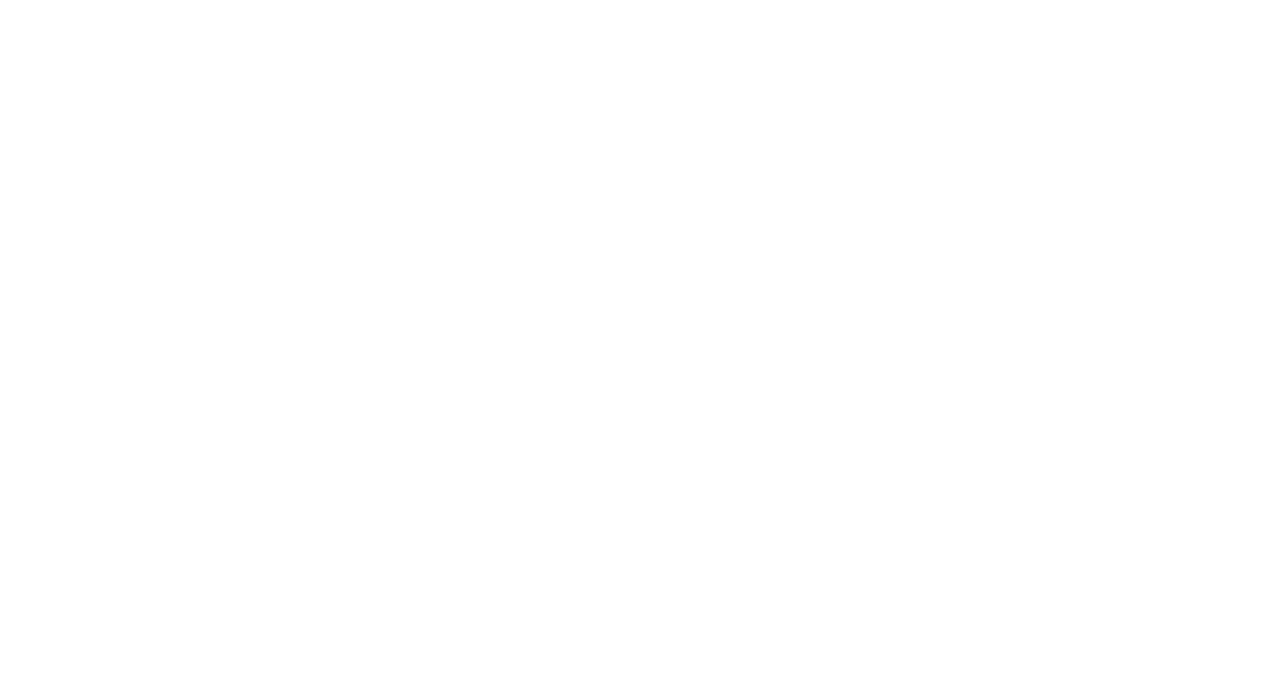scroll, scrollTop: 0, scrollLeft: 0, axis: both 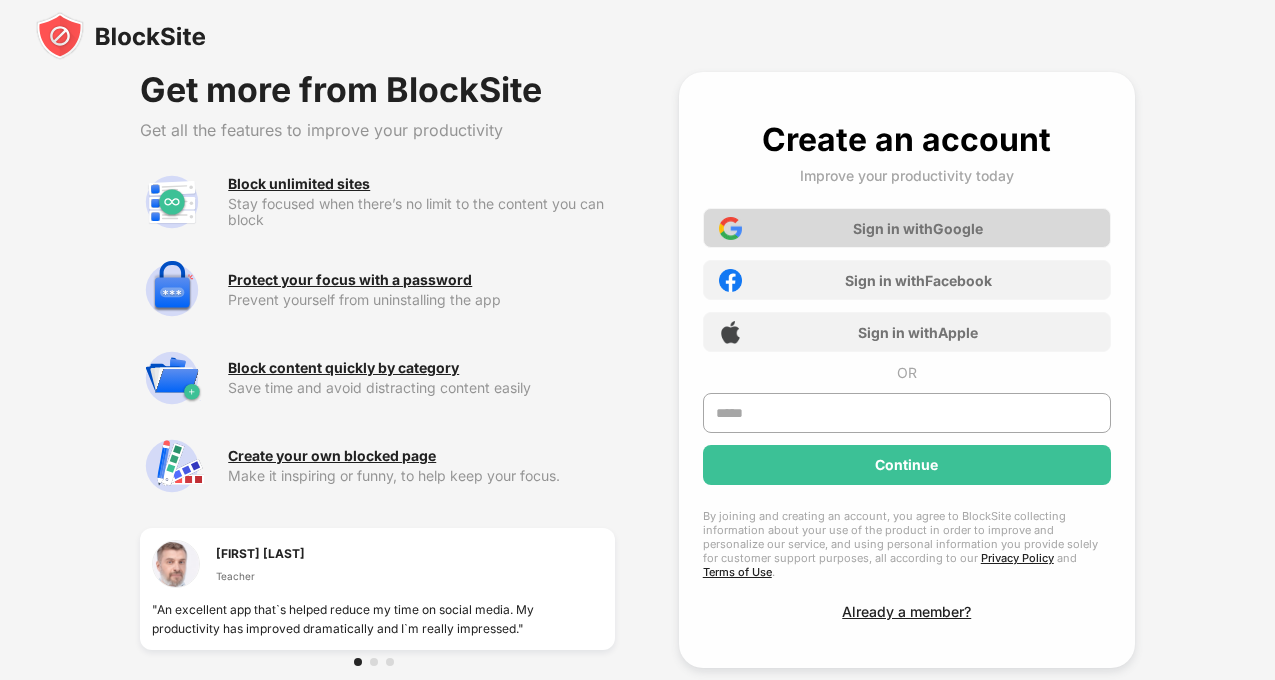 click on "Sign in with  Google" at bounding box center [907, 228] 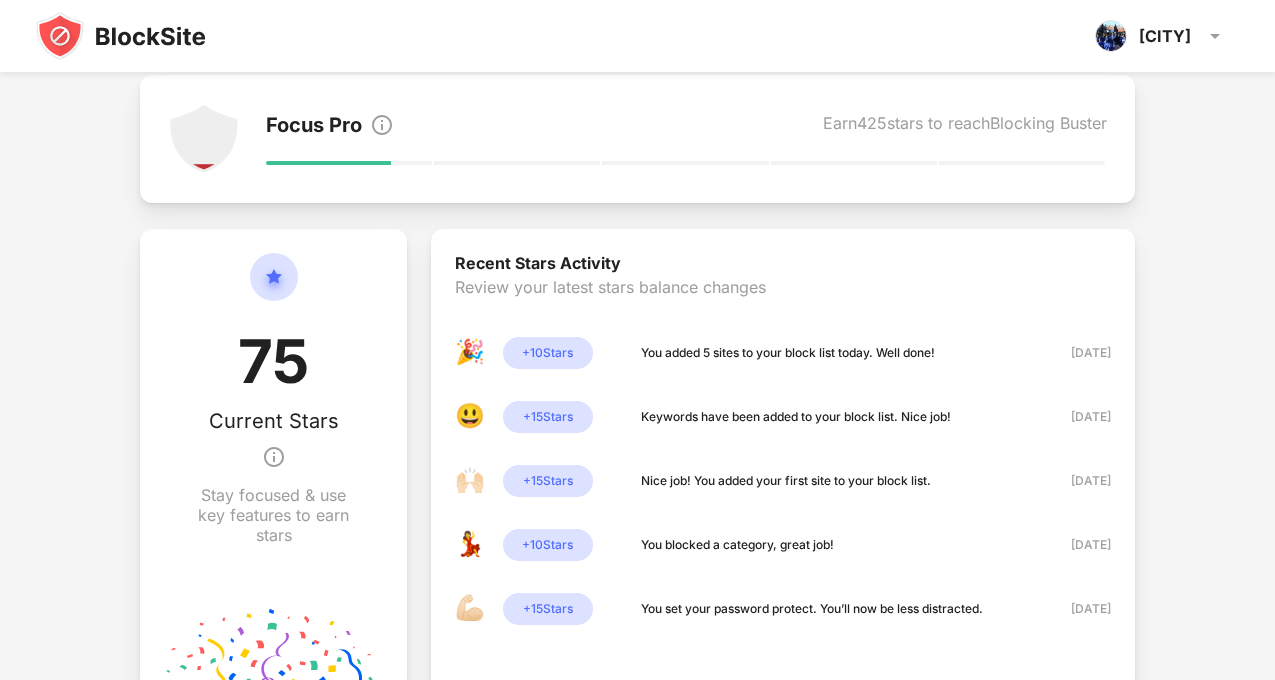 scroll, scrollTop: 549, scrollLeft: 0, axis: vertical 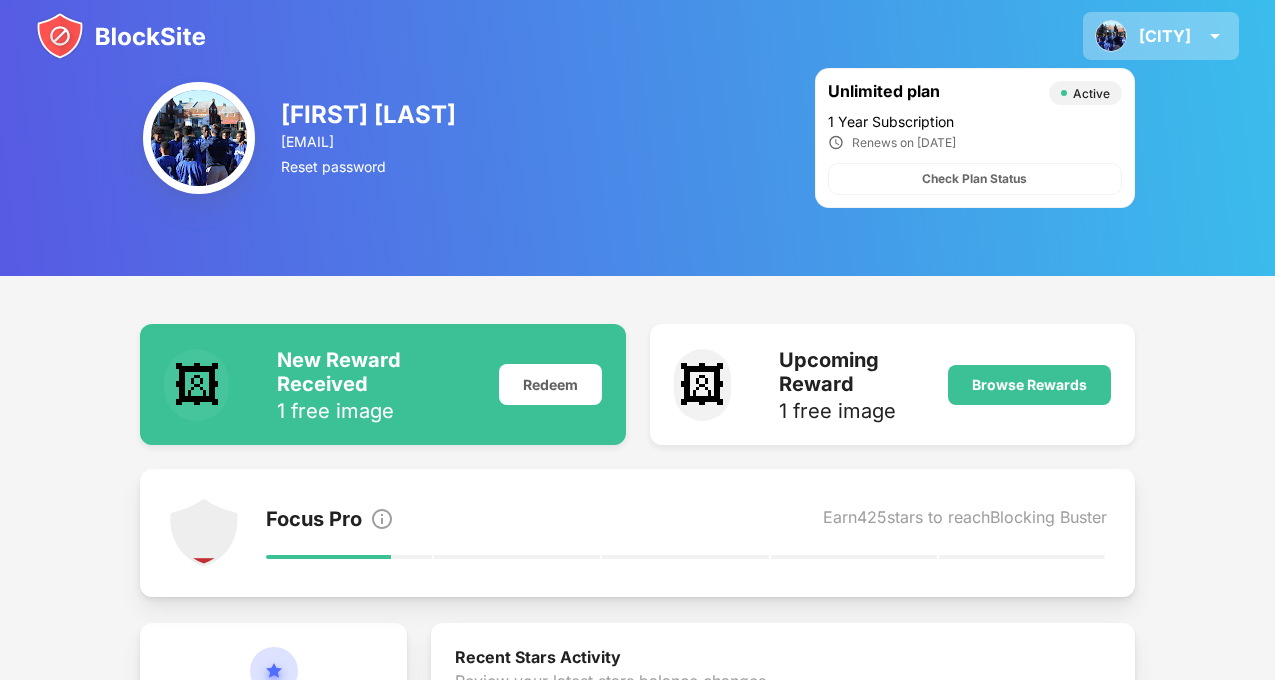 click on "[CITY] [FIRST] [LAST] View Account Insights Rewards Settings Support Log Out" at bounding box center (1161, 36) 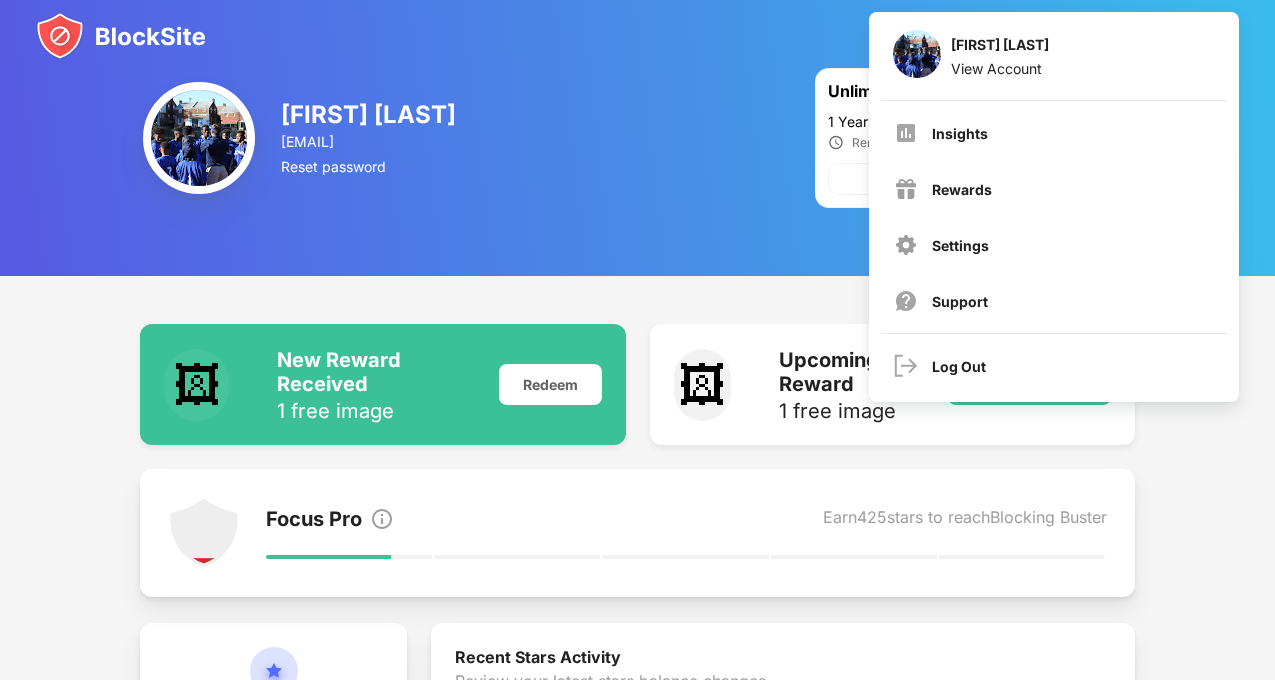 click on "🖼 New Reward Received 1 free image Redeem 🖼 Upcoming Reward 1 free image Browse Rewards Focus Pro Earn 425 stars to reach Blocking Buster 75 Current Stars Stay focused & use key features to earn stars Recent Stars Activity Review your latest stars balance changes 🎉 + 10 Stars You added 5 sites to your block list today. Well done! [DATE] 😃 + 15 Stars Keywords have been added to your block list. Nice job! [DATE] 🙌🏻 + 15 Stars Nice job! You added your first site to your block list. [DATE] 💃 + 10 Stars You blocked a category, great job! [DATE] 💪🏻 + 15 Stars You set your password protect. You’ll now be less distracted. [DATE] 🎈 + 10 Stars You are logged in! Log in on more devices to sync and stay productive. [DATE]" at bounding box center [637, 715] 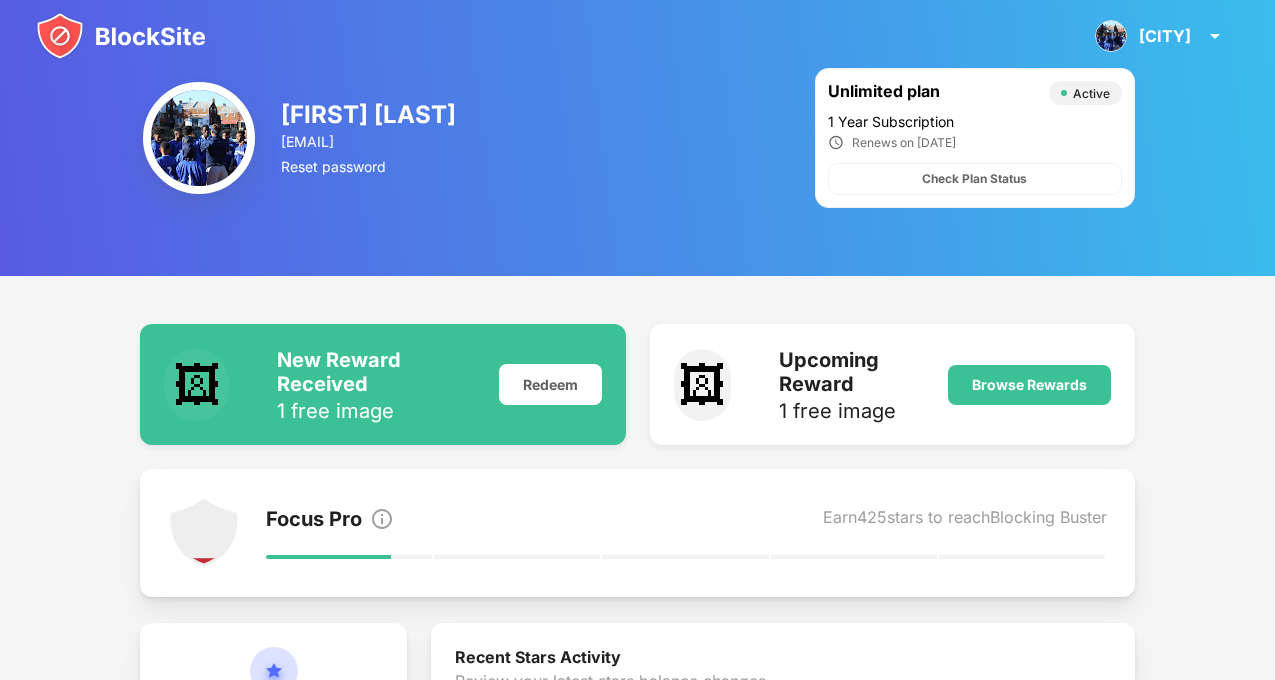 scroll, scrollTop: 323, scrollLeft: 0, axis: vertical 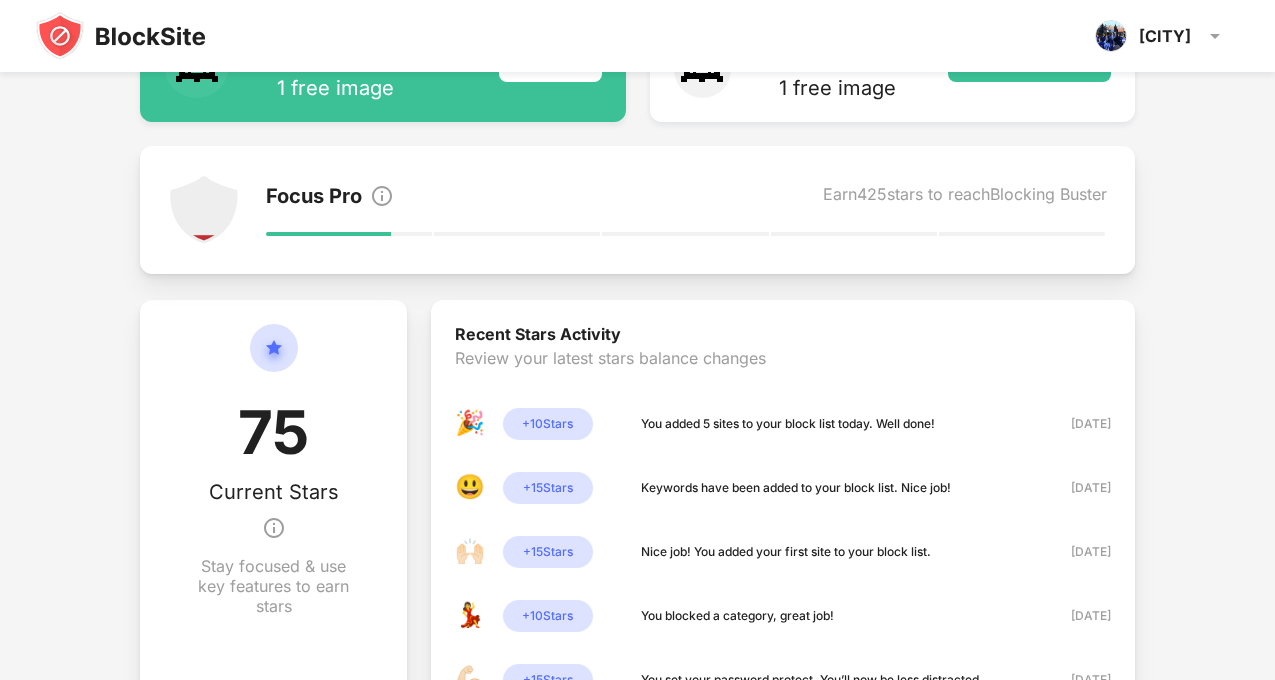 click on "Focus Pro Earn  425  stars to reach  Blocking Buster" at bounding box center [686, 198] 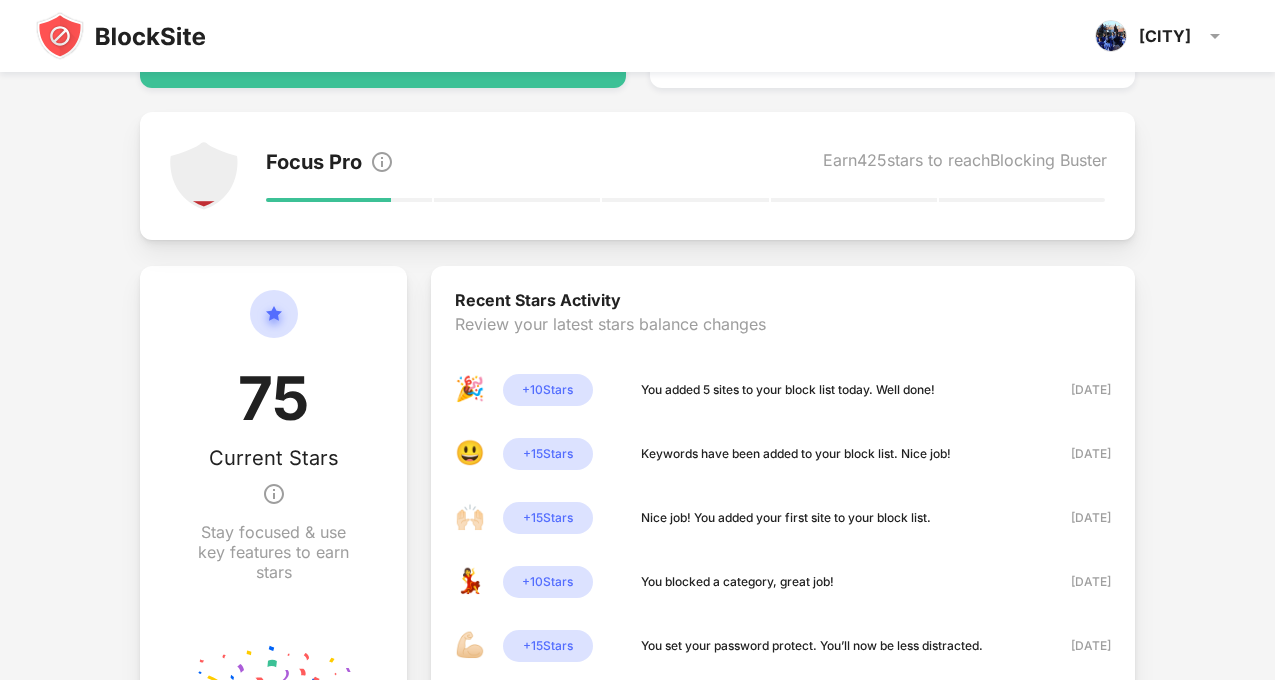 scroll, scrollTop: 0, scrollLeft: 0, axis: both 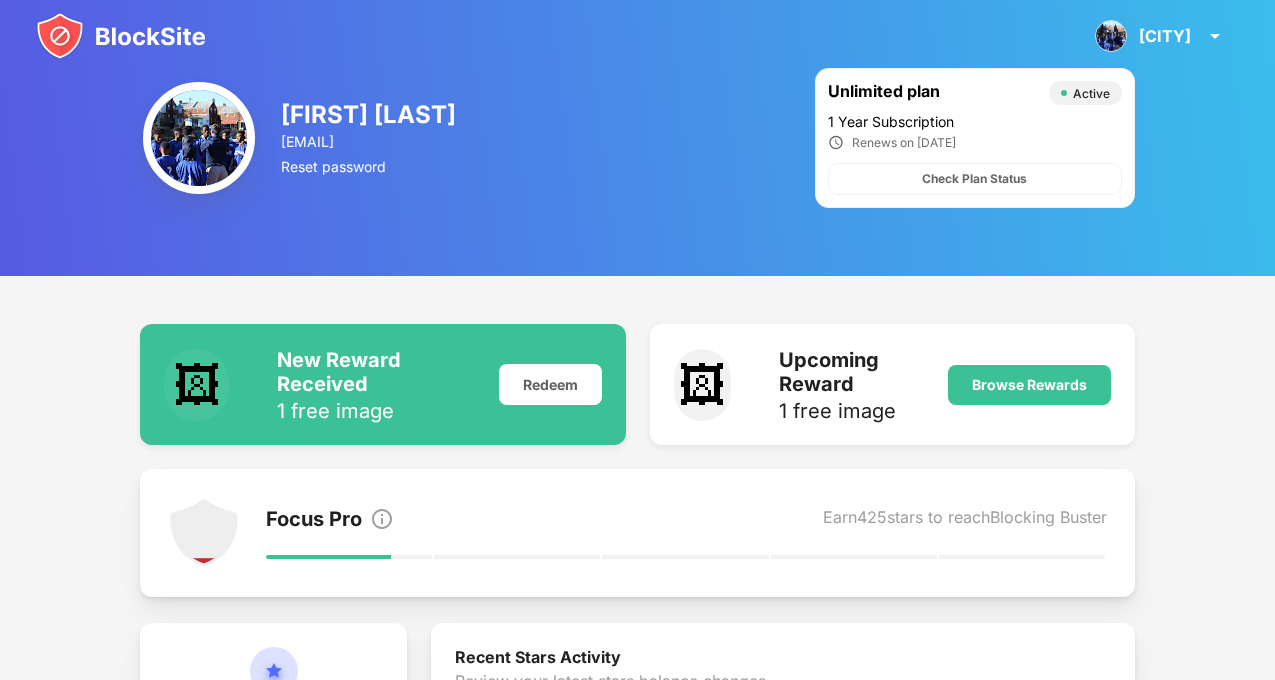 click on "Upcoming Reward" at bounding box center (851, 372) 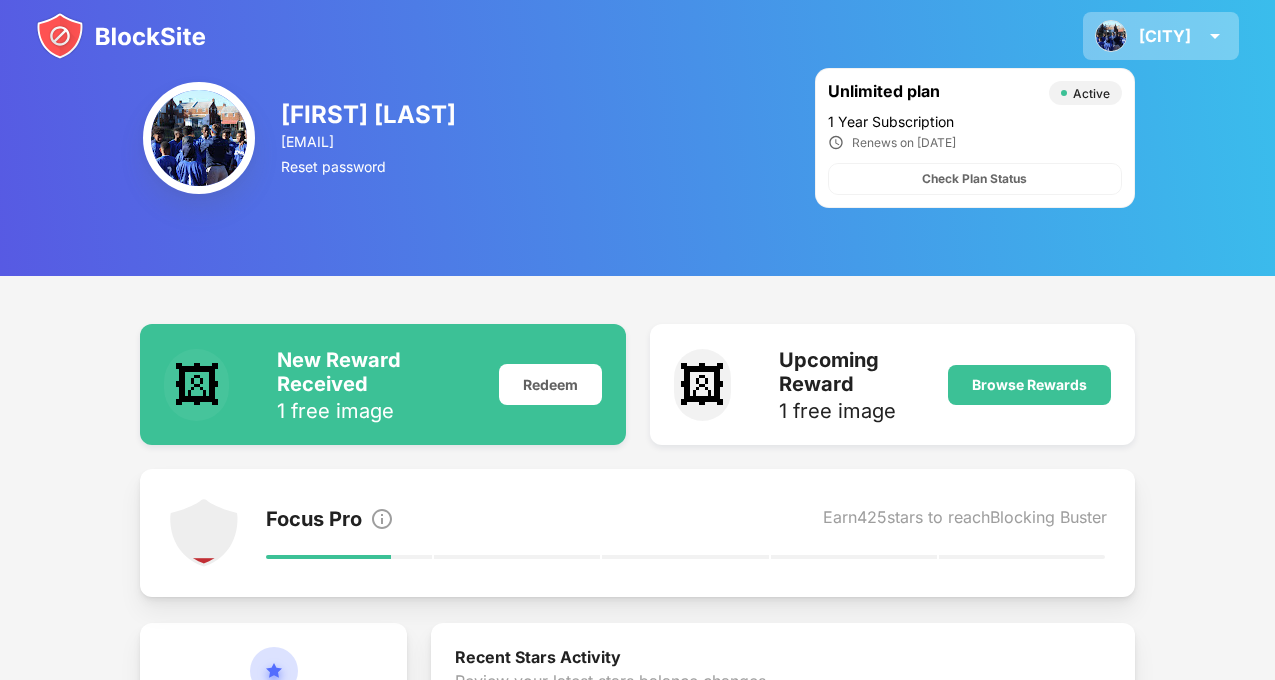 click on "Austin Austin Dupper View Account Insights Rewards Settings Support Log Out" at bounding box center (1161, 36) 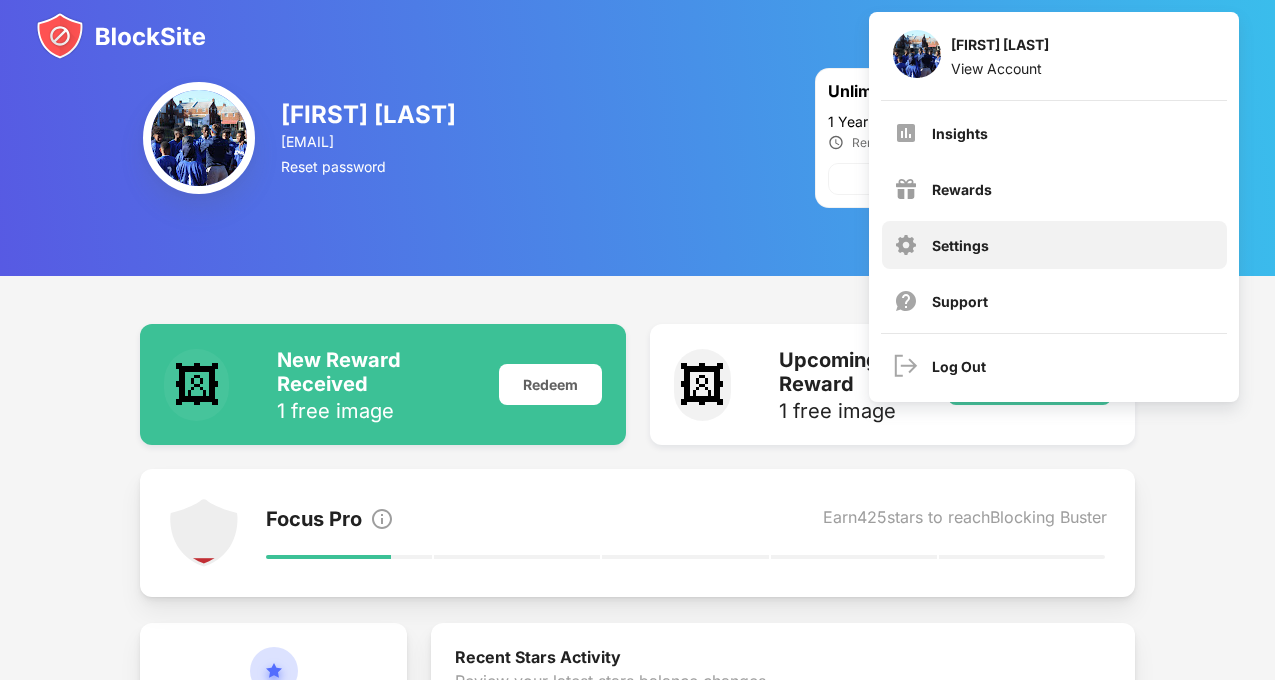 click on "Settings" at bounding box center [1054, 245] 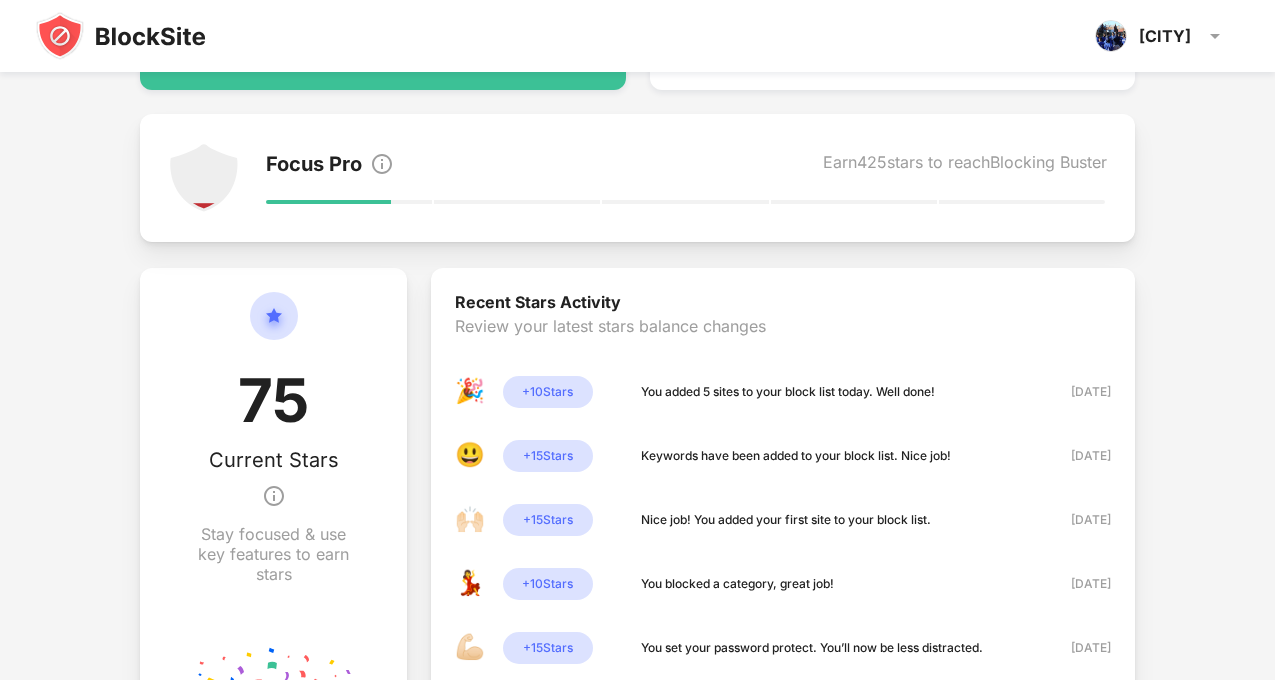 scroll, scrollTop: 549, scrollLeft: 0, axis: vertical 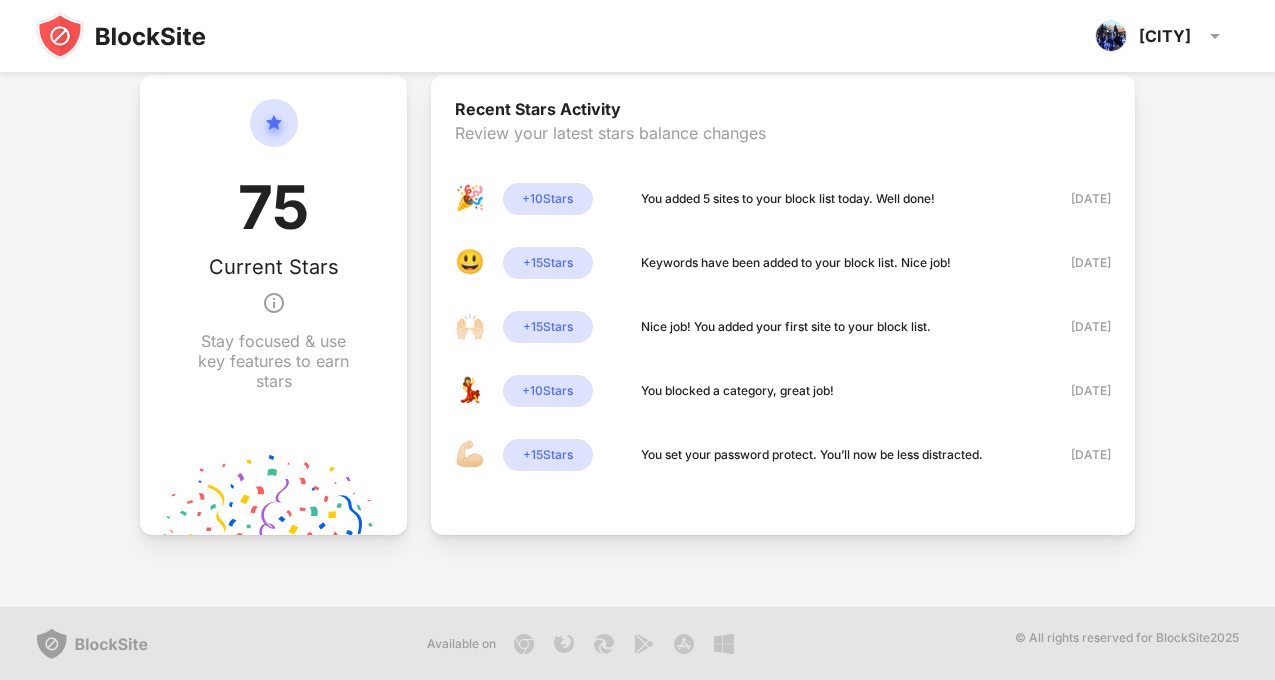 click on "75" at bounding box center (273, 213) 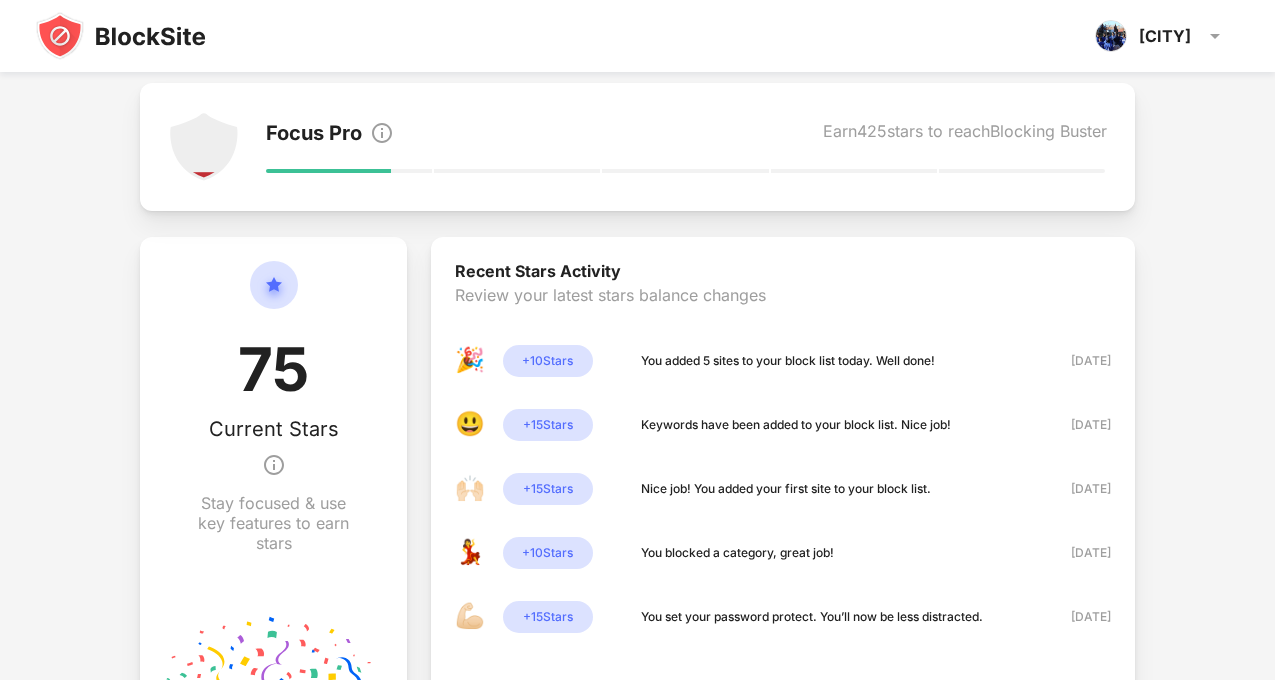 scroll, scrollTop: 150, scrollLeft: 0, axis: vertical 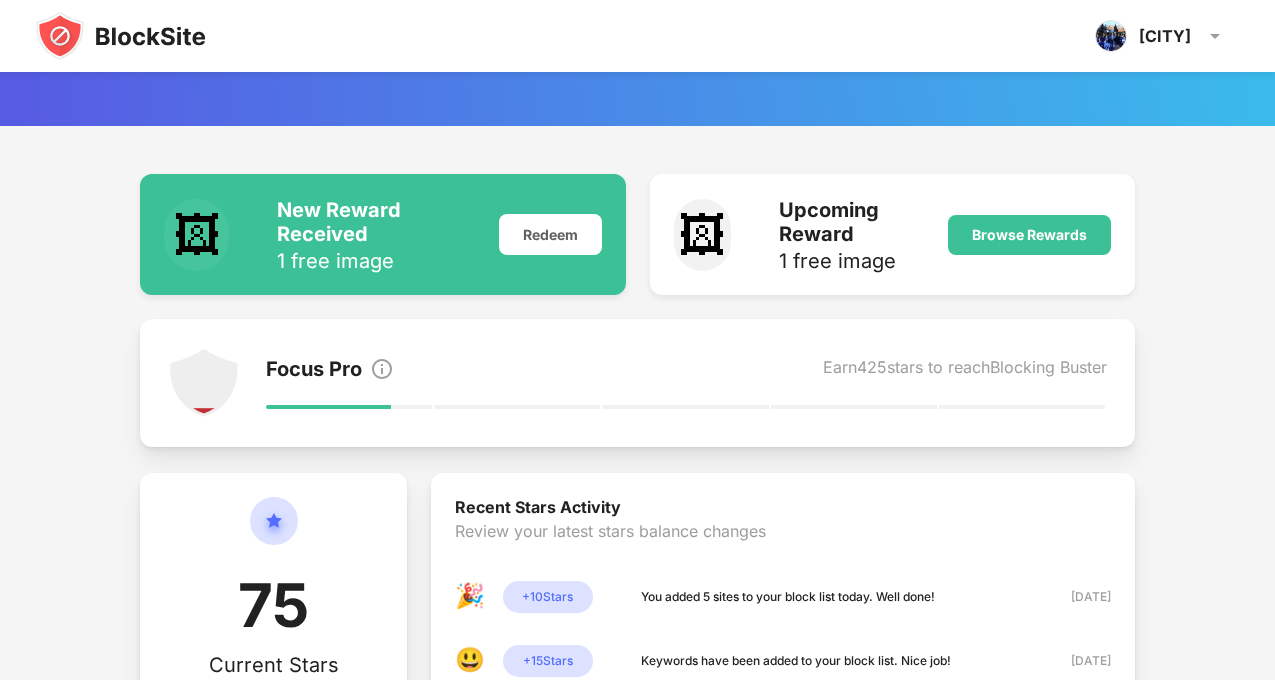 click at bounding box center [204, 383] 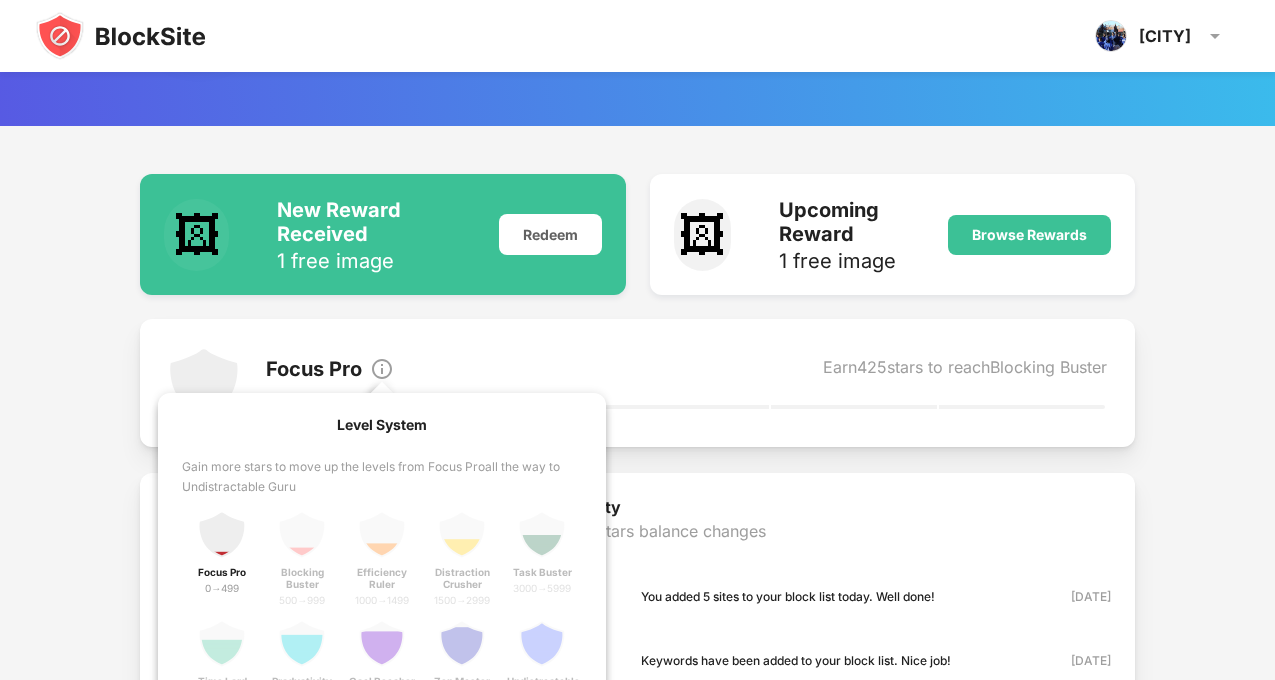 click at bounding box center (382, 369) 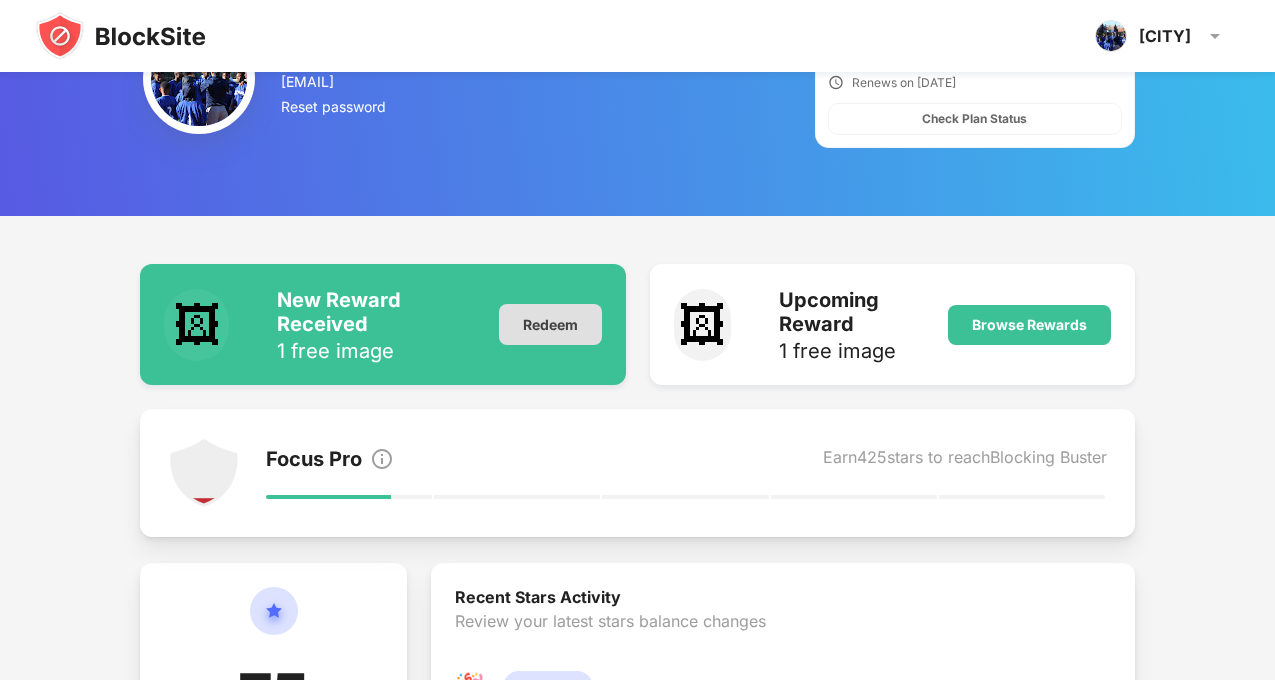 scroll, scrollTop: 0, scrollLeft: 0, axis: both 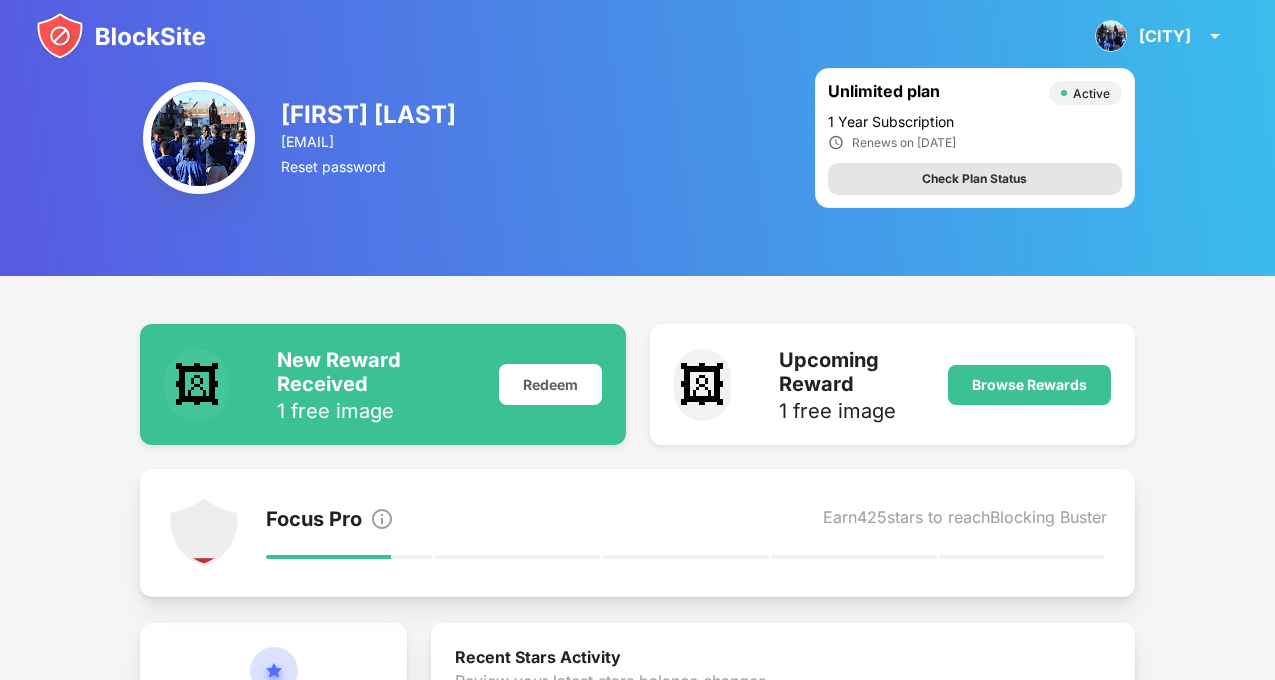 click on "Check Plan Status" at bounding box center (974, 179) 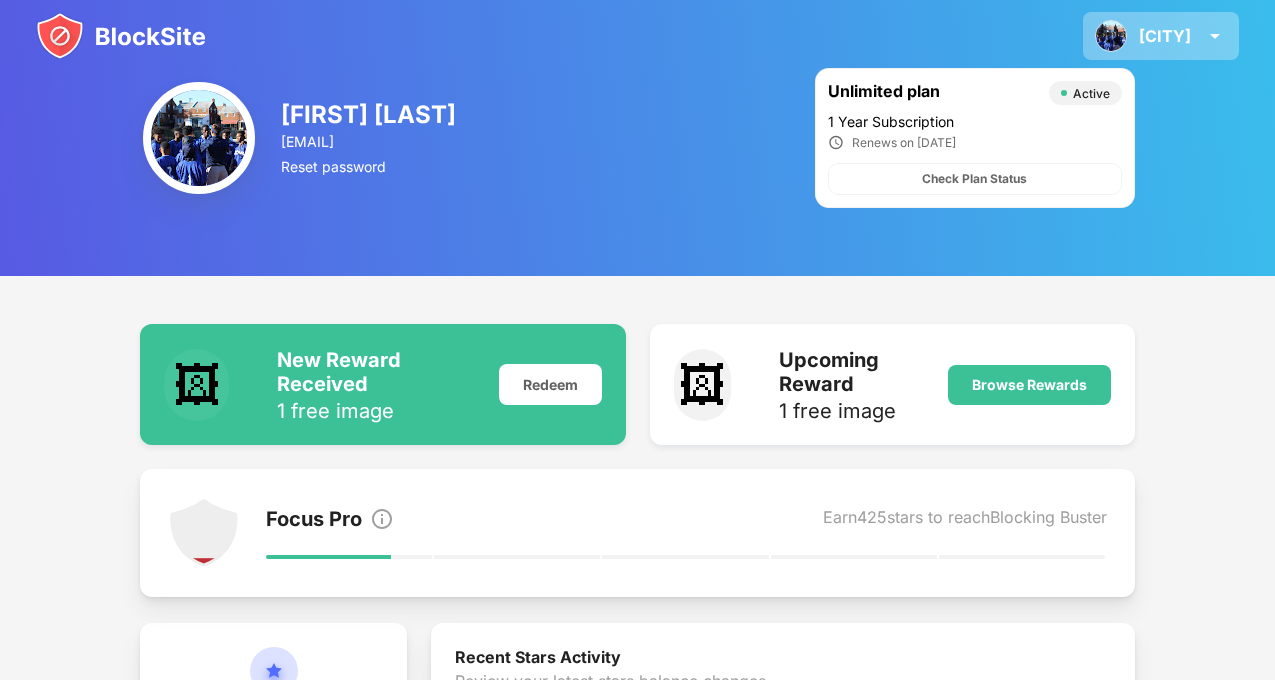 click on "Austin Austin Dupper View Account Insights Rewards Settings Support Log Out" at bounding box center (1161, 36) 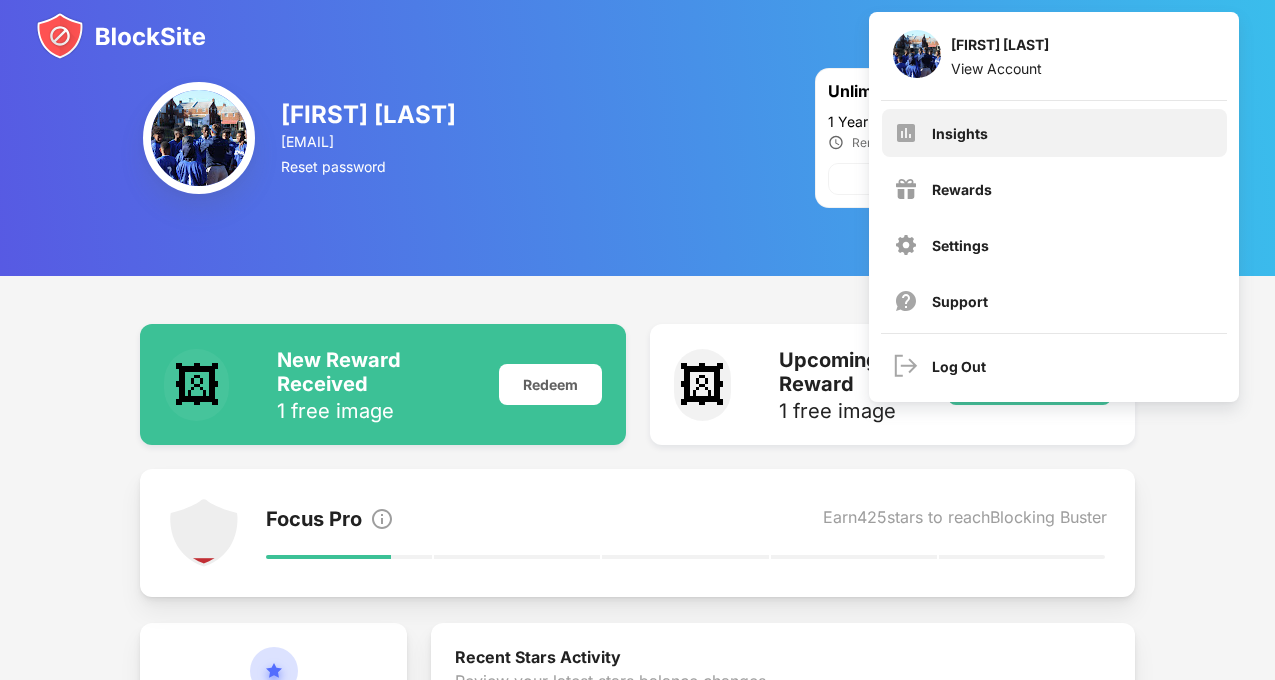 click on "Insights" at bounding box center (960, 133) 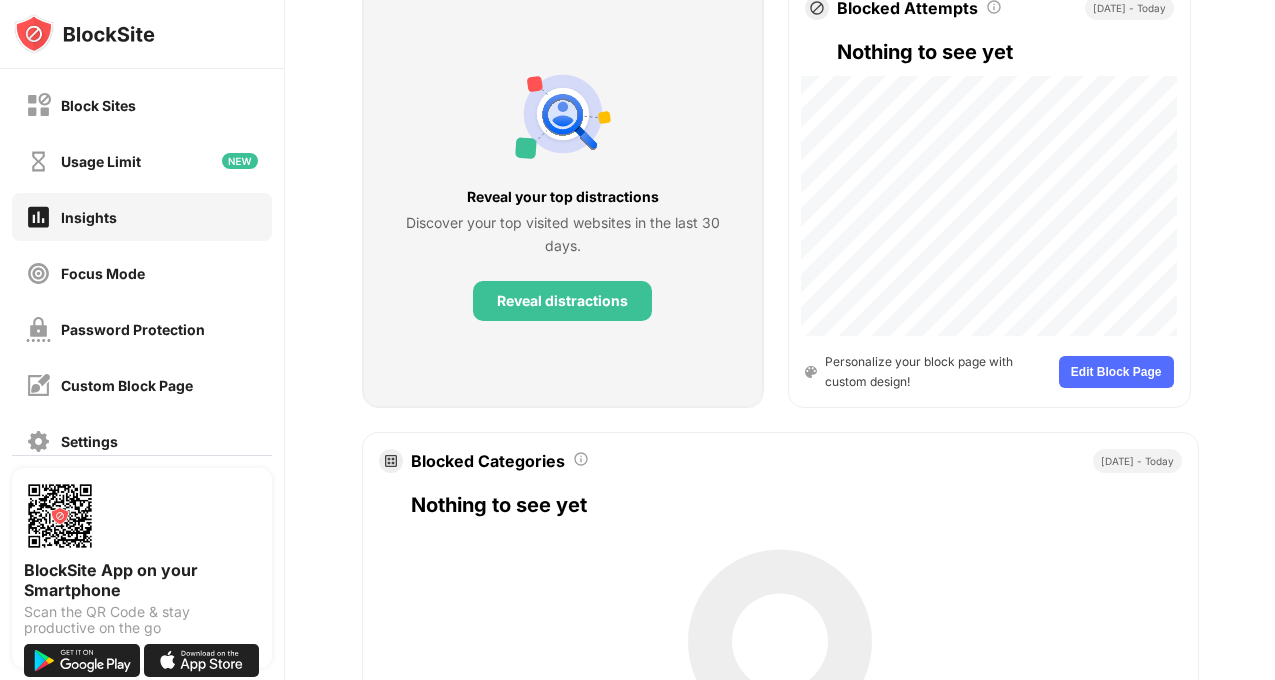 scroll, scrollTop: 782, scrollLeft: 0, axis: vertical 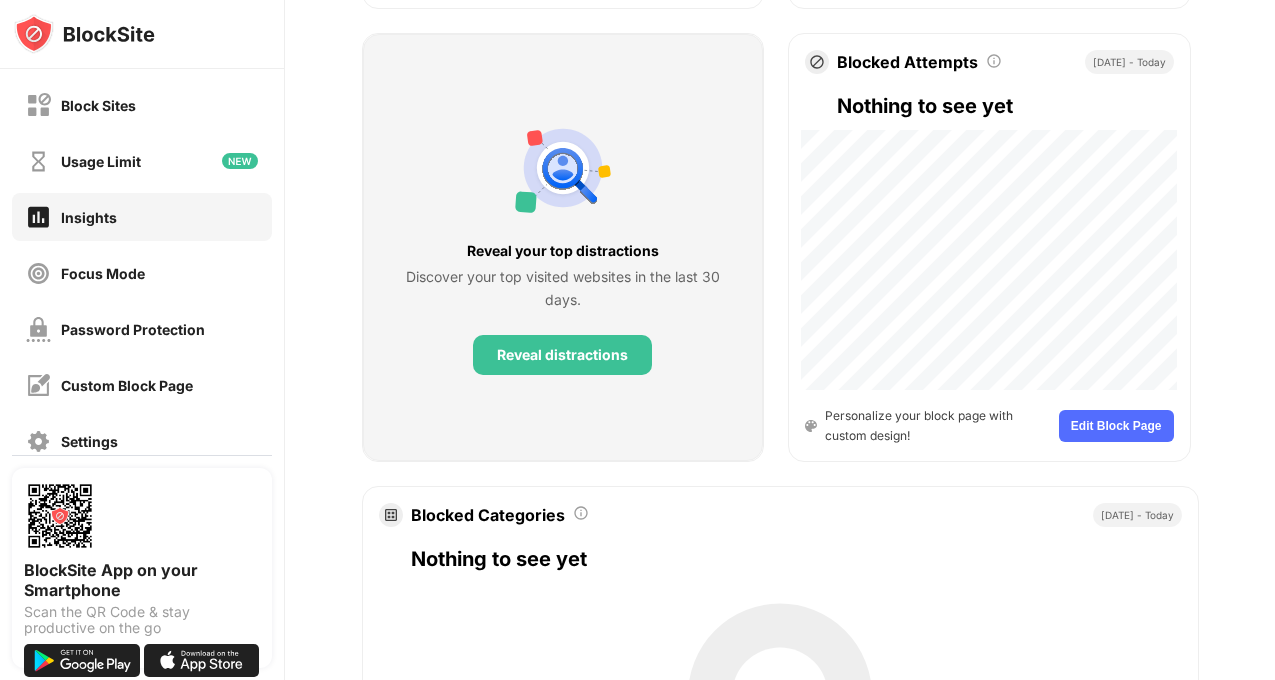 click on "Edit Block Page" at bounding box center [1116, 426] 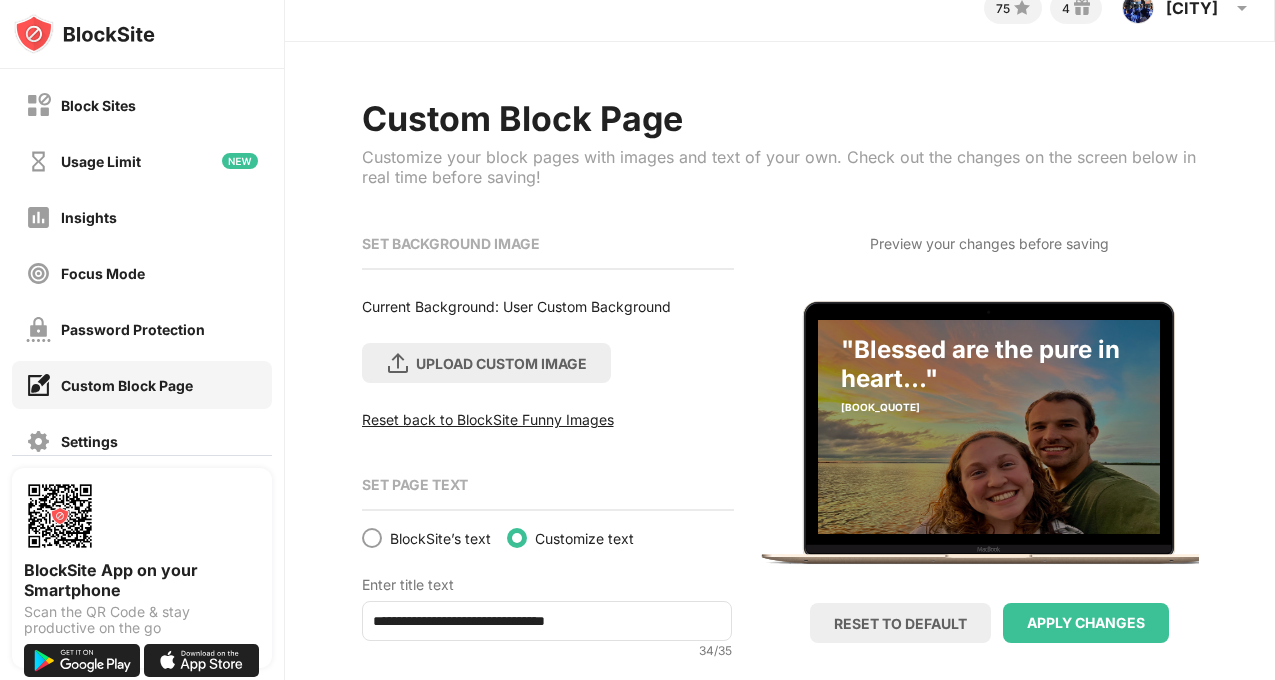 scroll, scrollTop: 0, scrollLeft: 0, axis: both 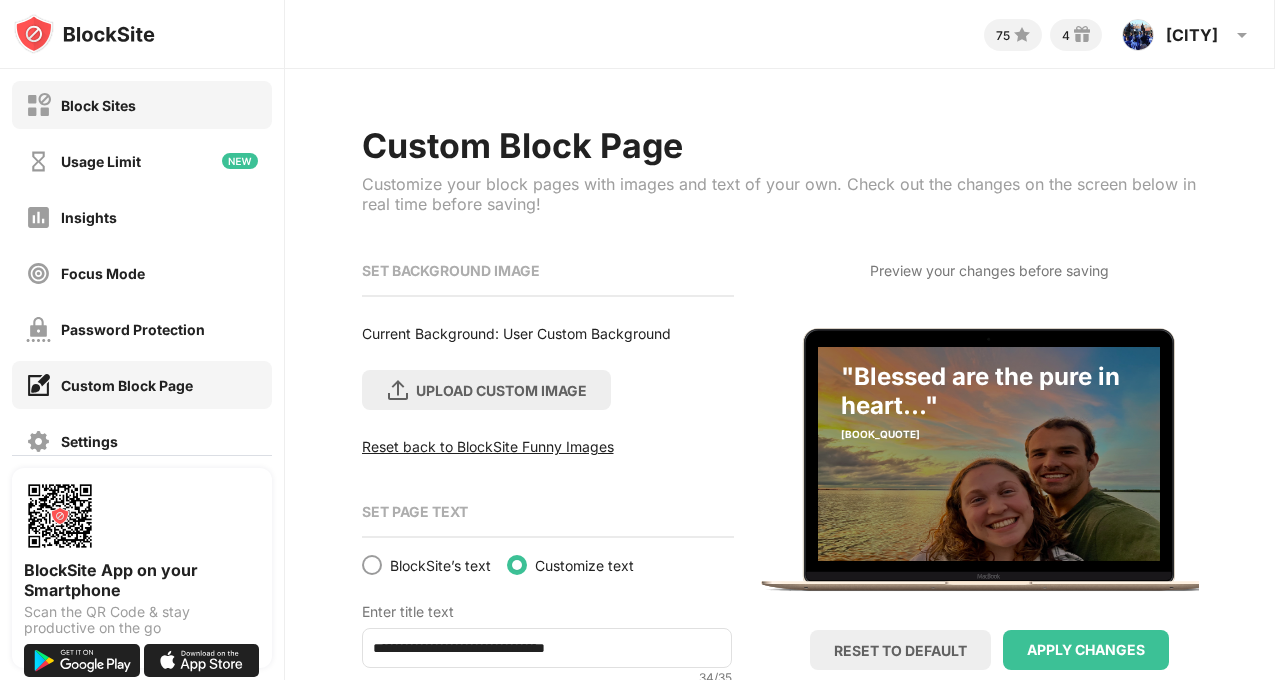 click on "Block Sites" at bounding box center (98, 105) 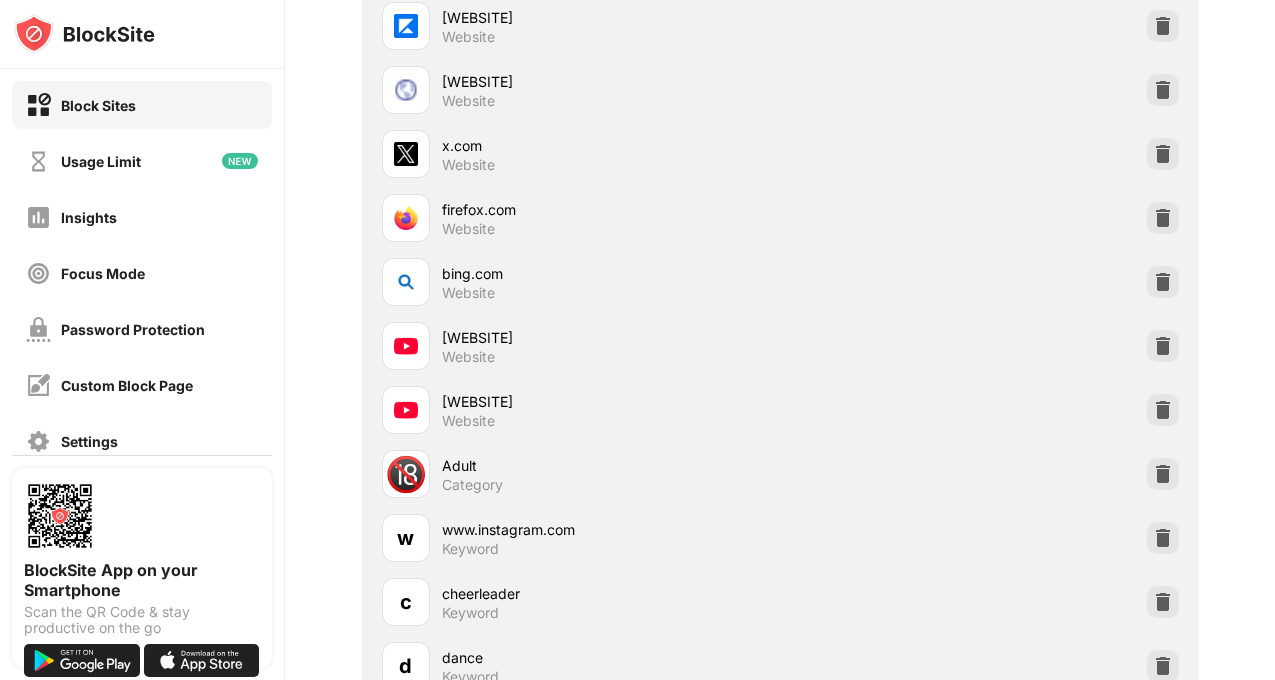 scroll, scrollTop: 0, scrollLeft: 0, axis: both 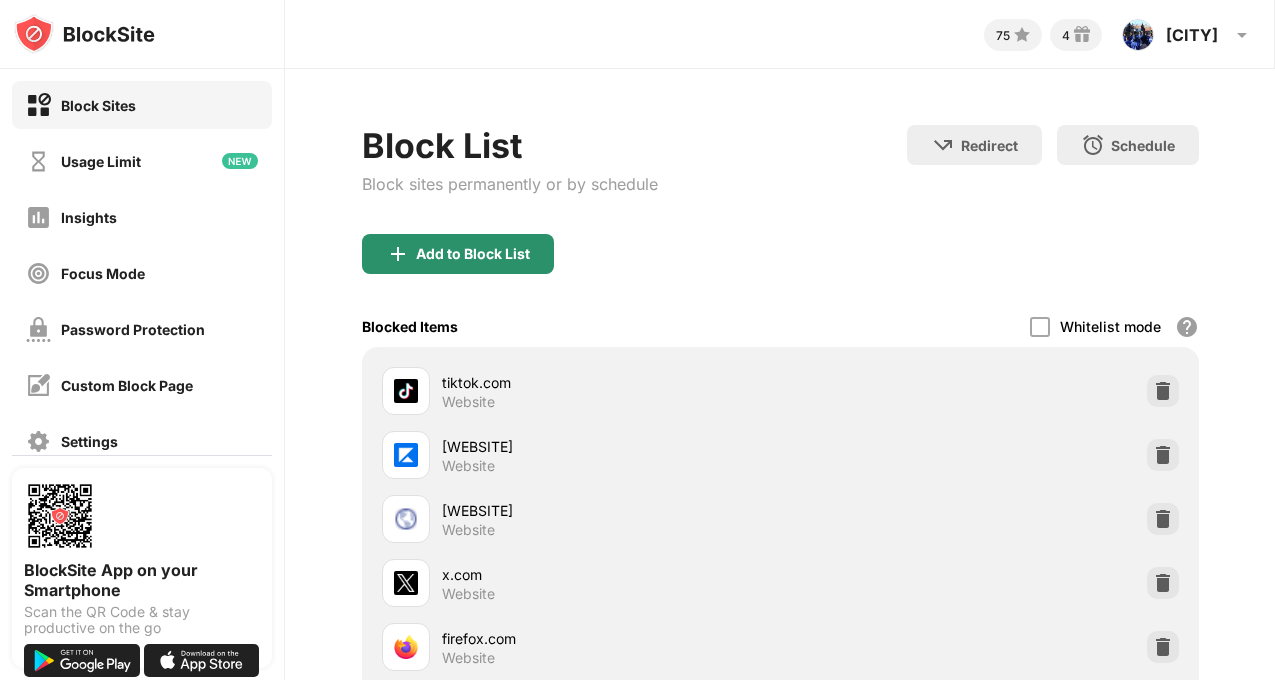 click on "Add to Block List" at bounding box center [458, 254] 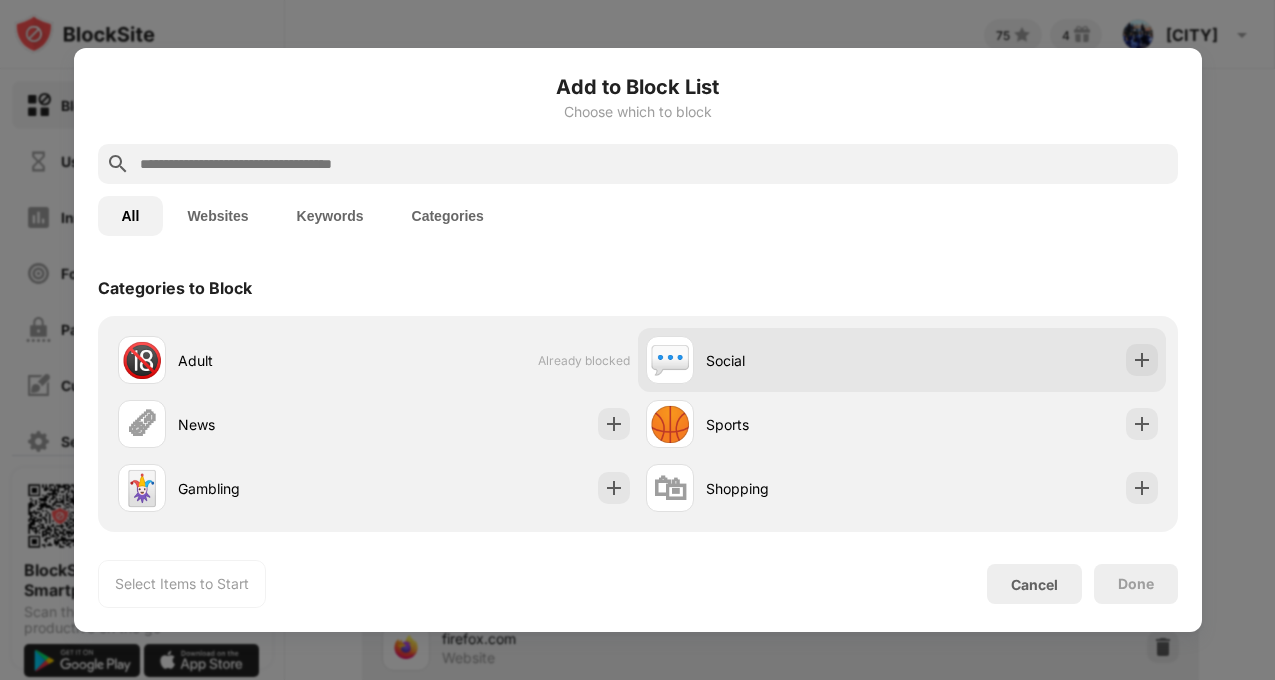 click on "Social" at bounding box center (804, 360) 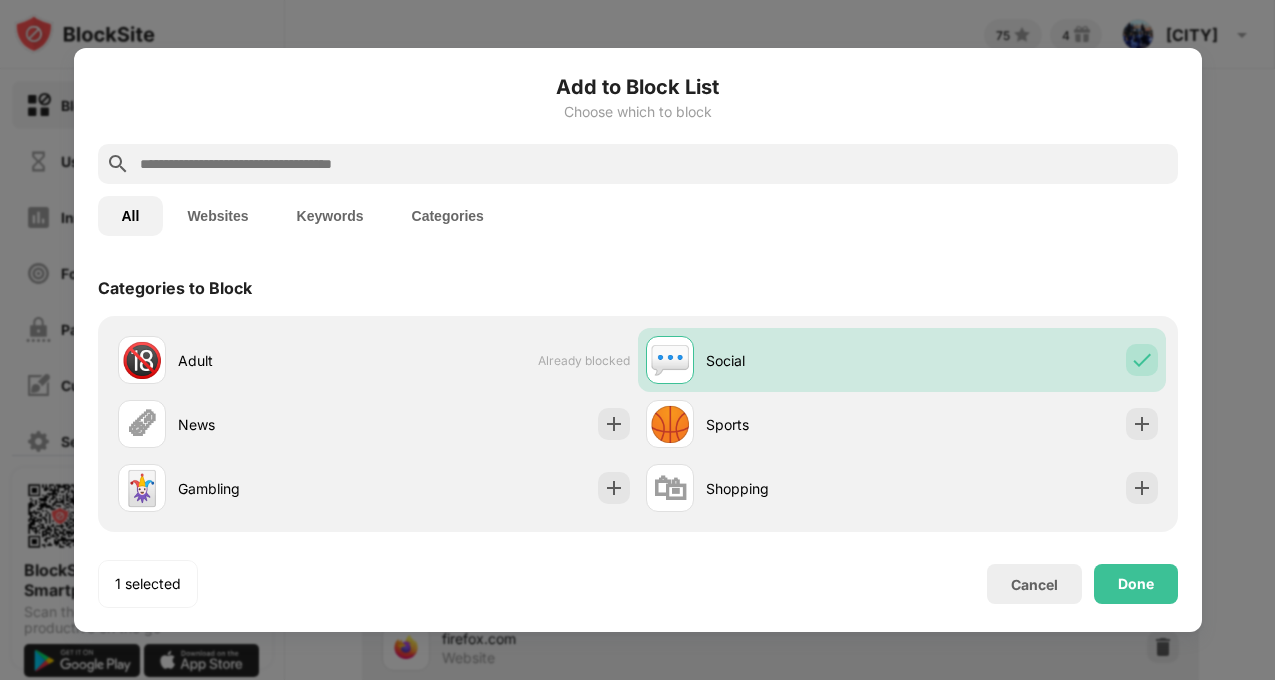 click on "Websites" at bounding box center (217, 216) 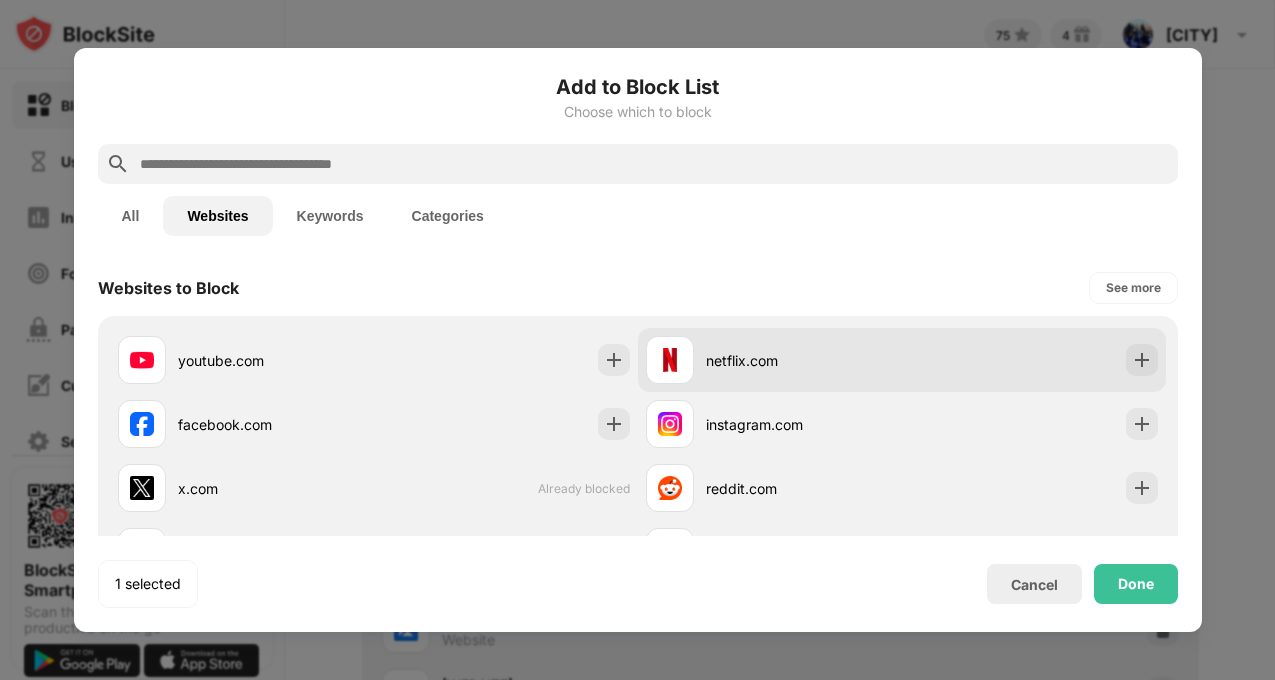 scroll, scrollTop: 0, scrollLeft: 0, axis: both 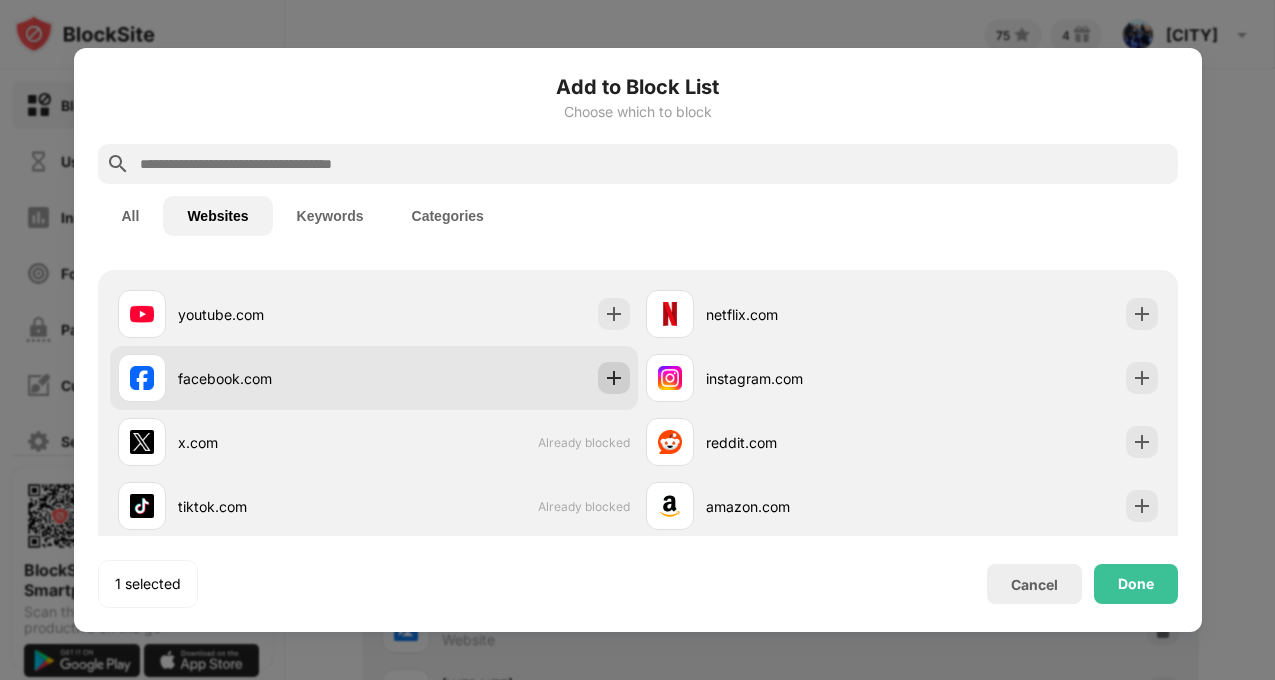 click at bounding box center (614, 378) 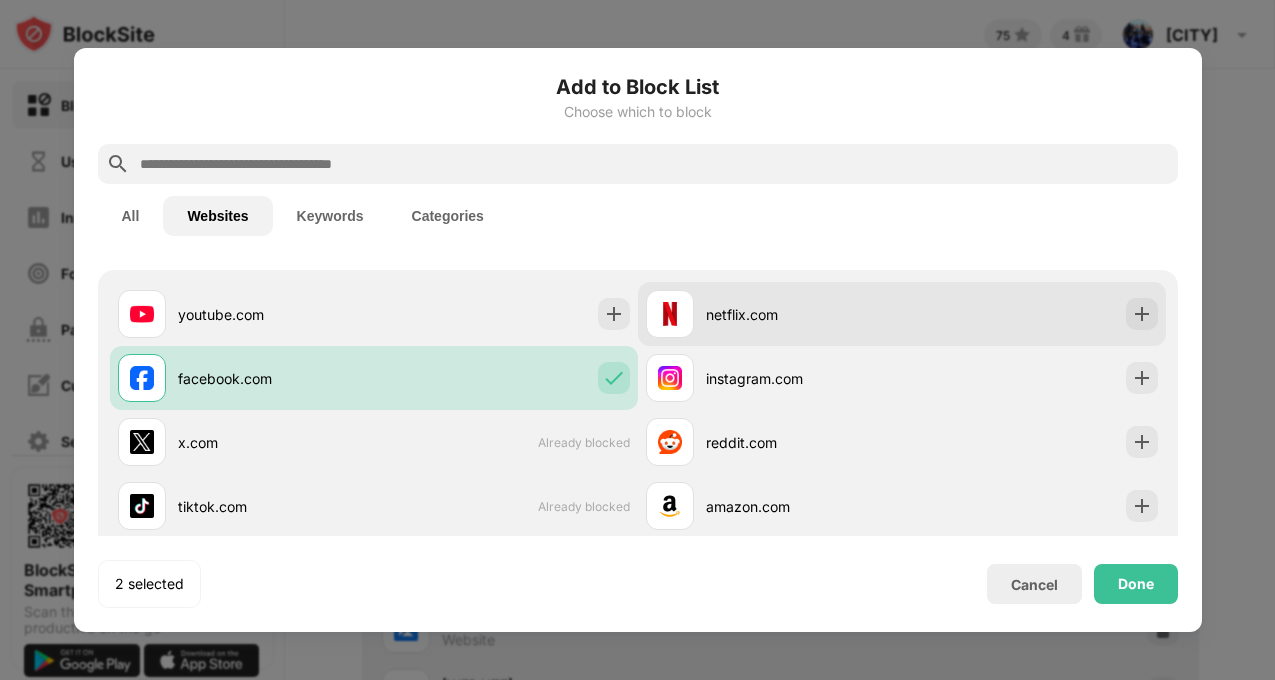 scroll, scrollTop: 0, scrollLeft: 0, axis: both 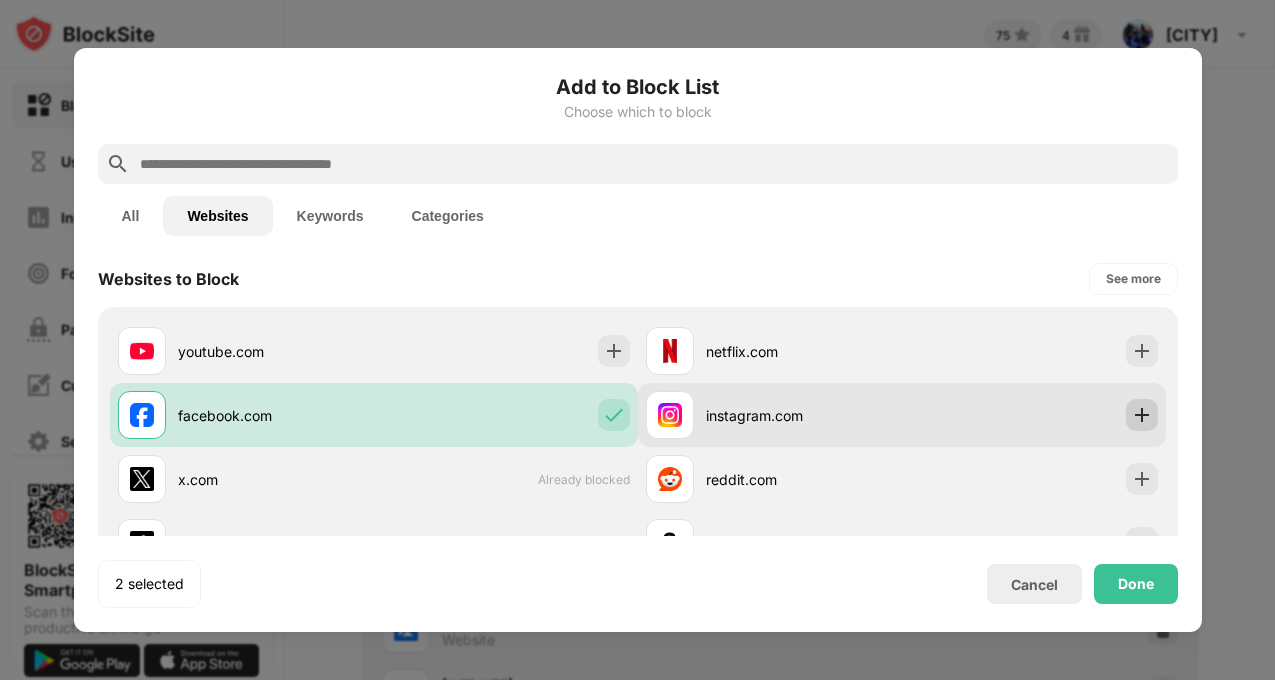 click at bounding box center (1142, 415) 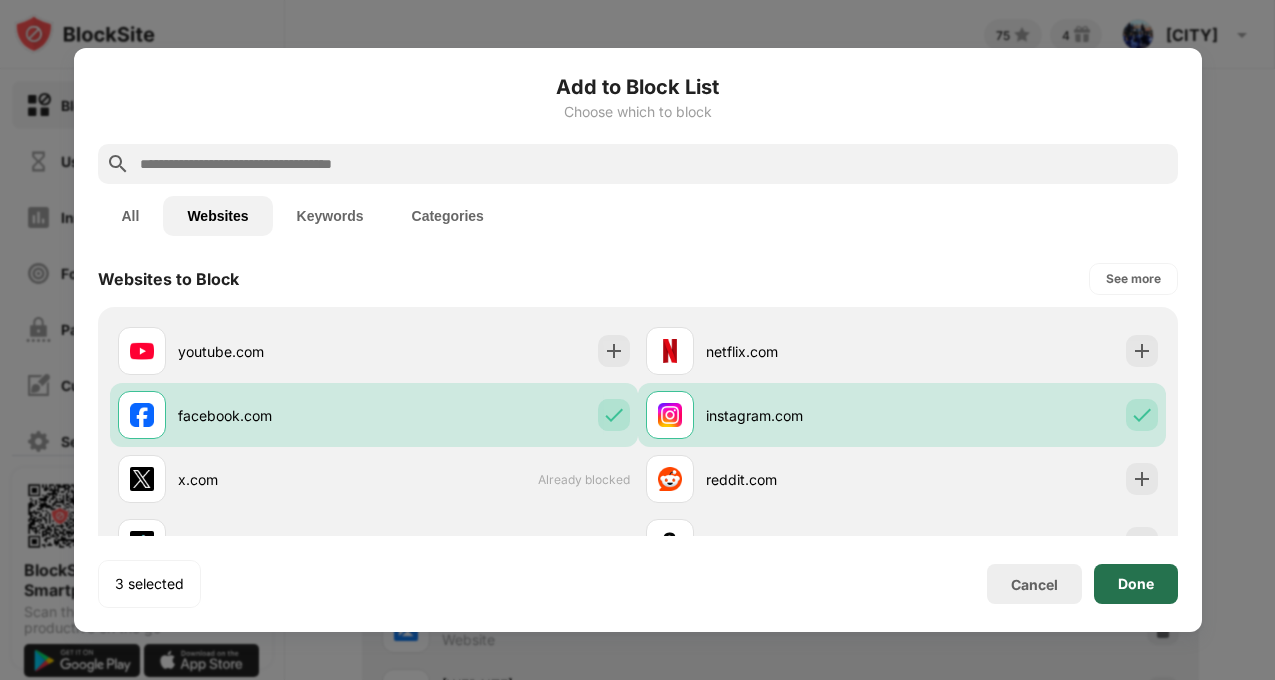 click on "Done" at bounding box center (1136, 584) 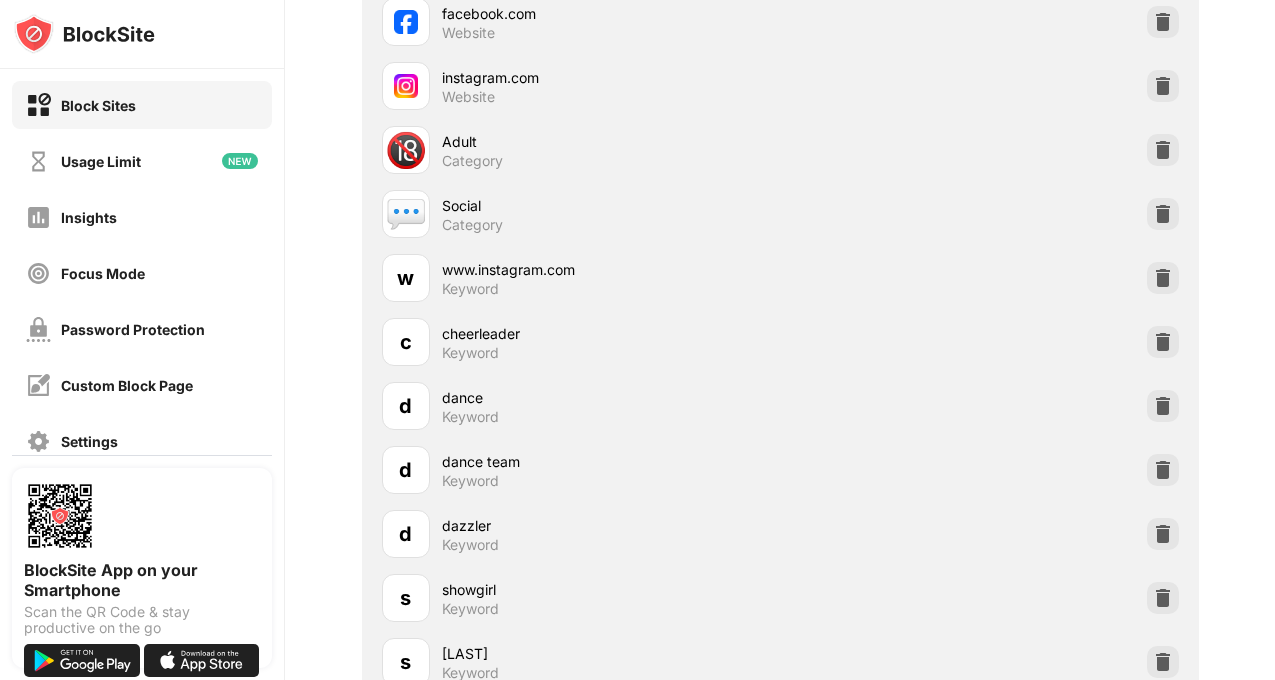 scroll, scrollTop: 1325, scrollLeft: 0, axis: vertical 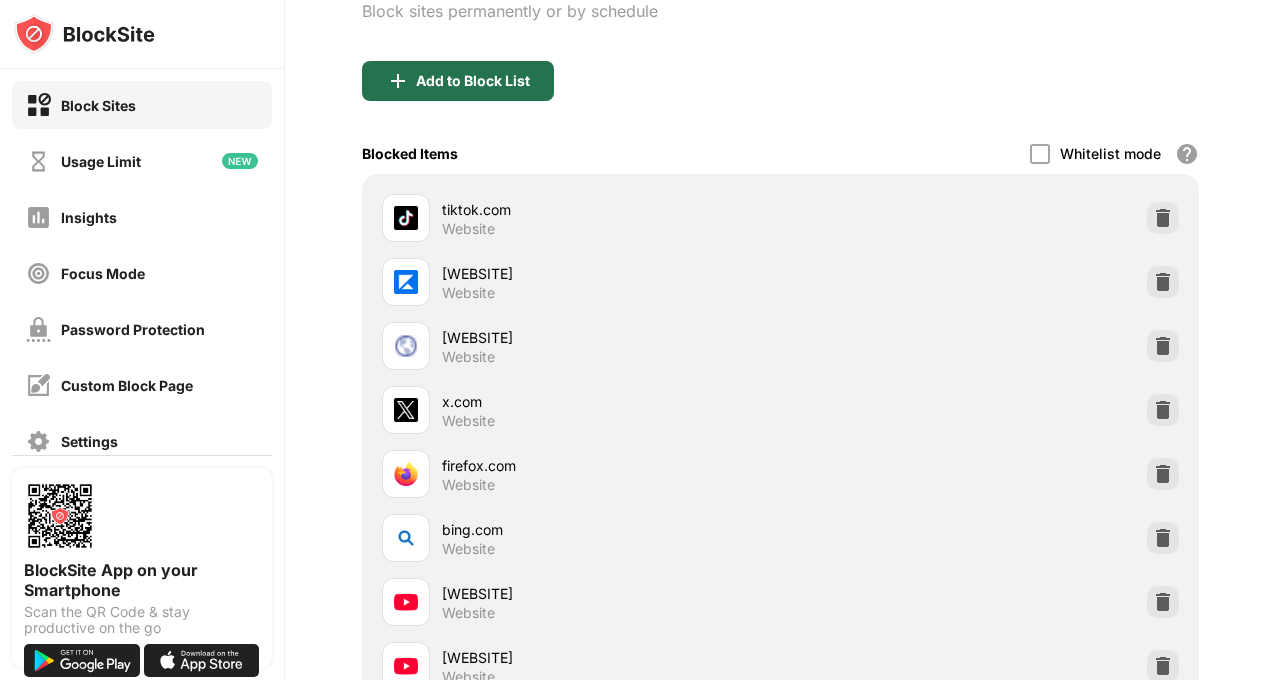 click on "Add to Block List" at bounding box center (458, 81) 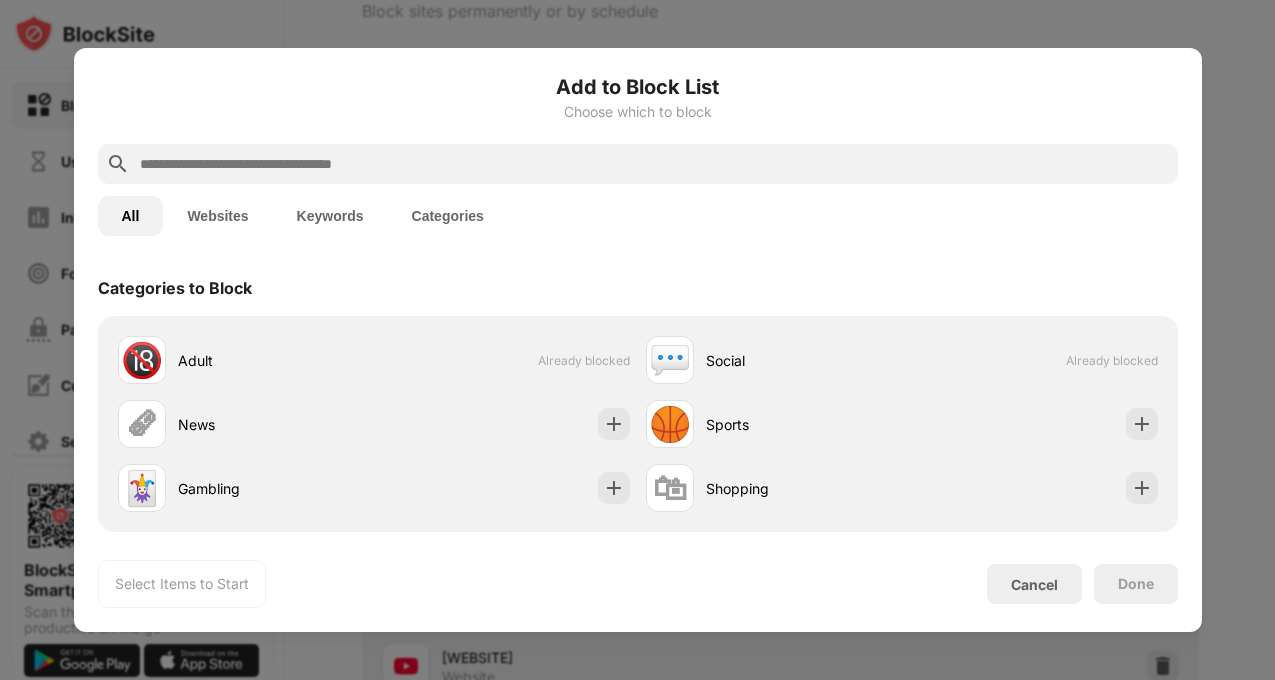 click on "Keywords" at bounding box center [330, 216] 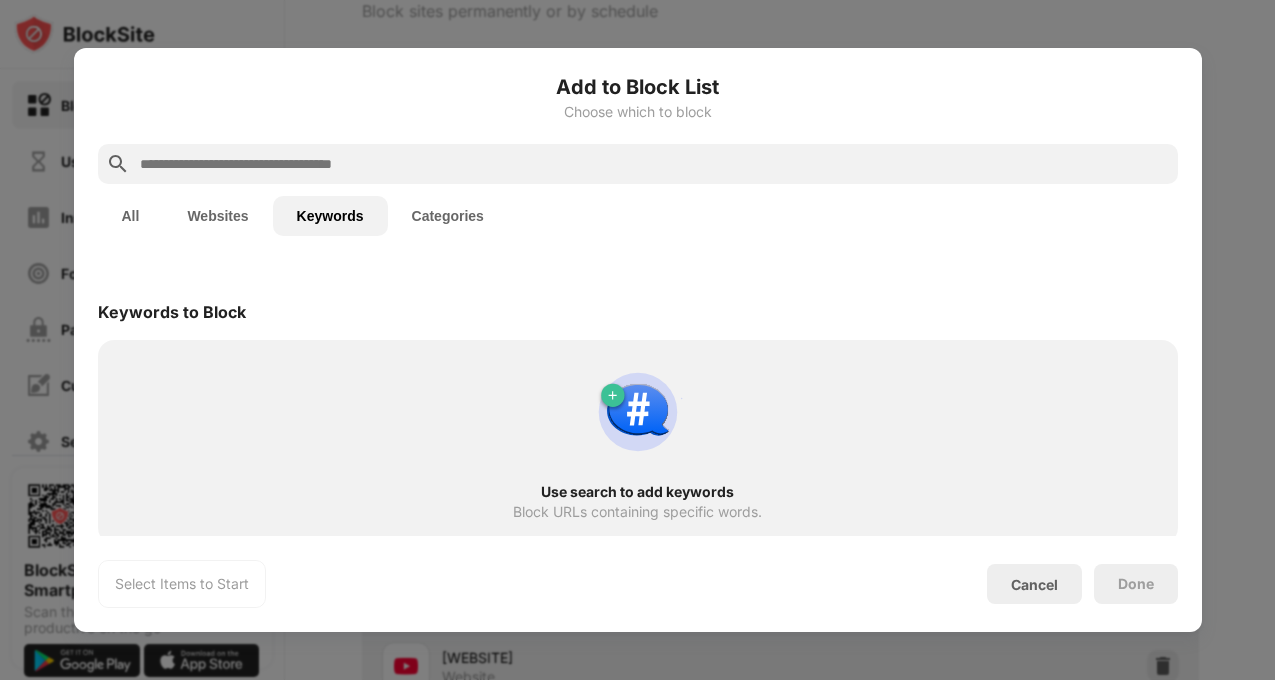 click at bounding box center [654, 164] 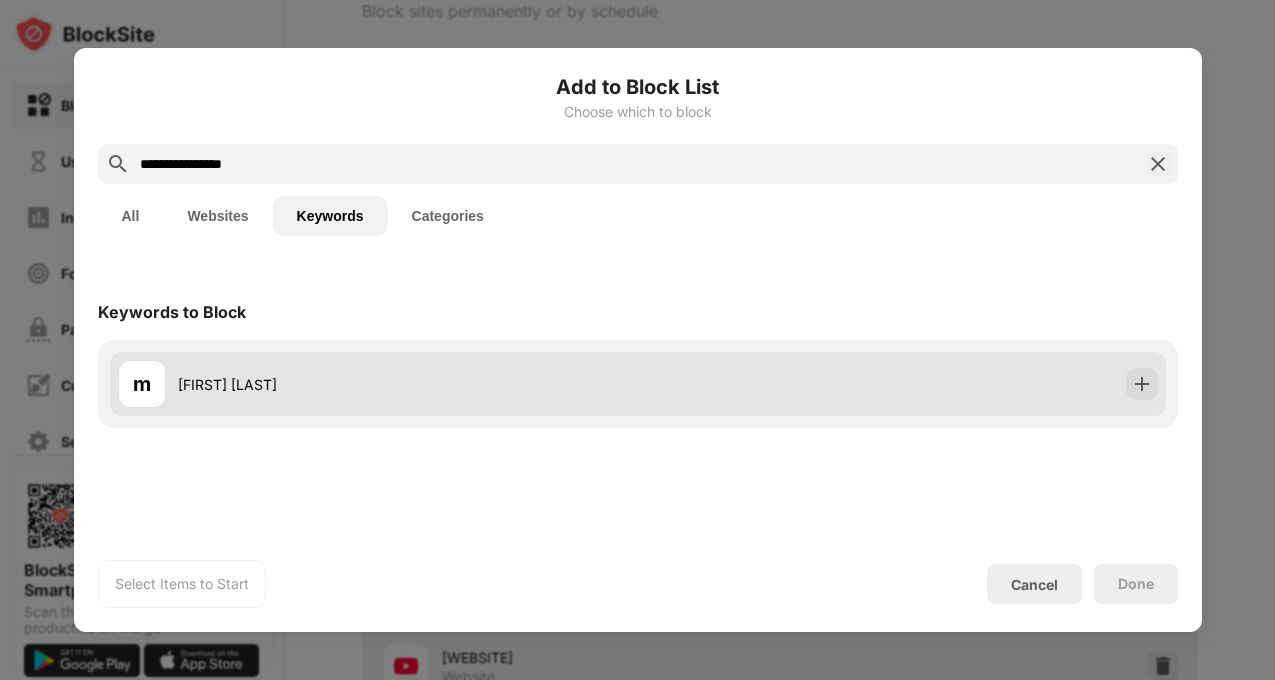 click on "marley blanchard" at bounding box center [408, 384] 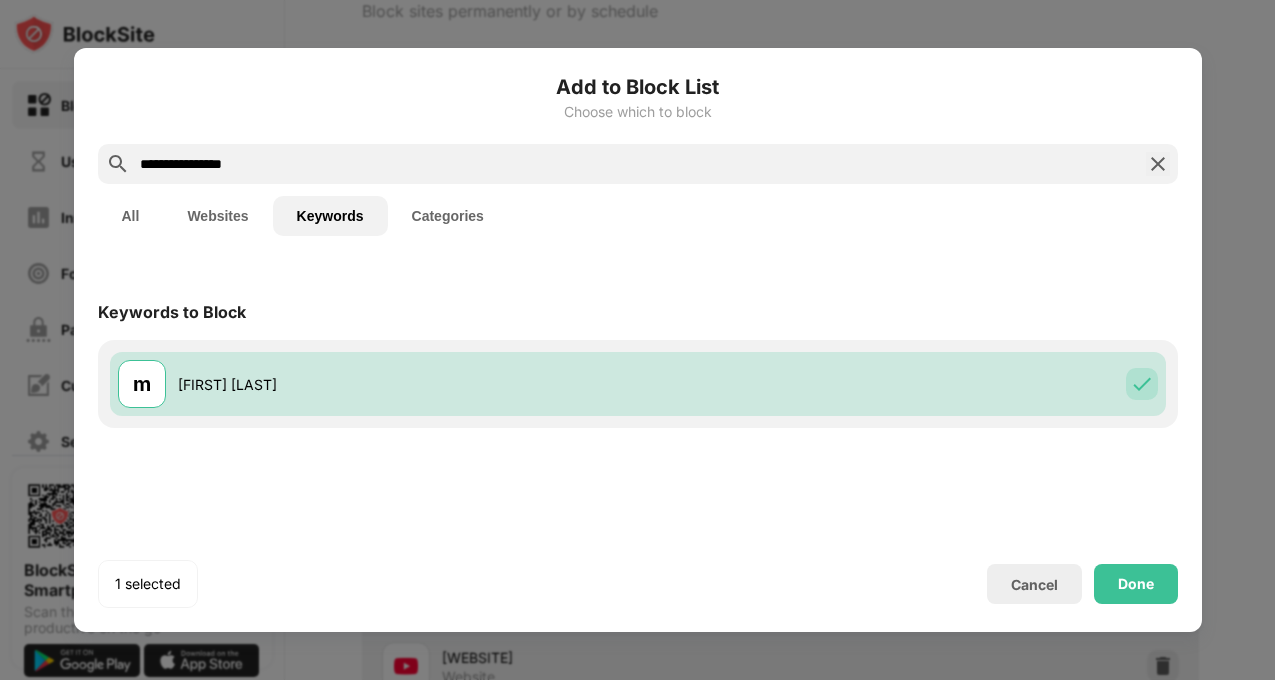 click on "**********" at bounding box center [638, 164] 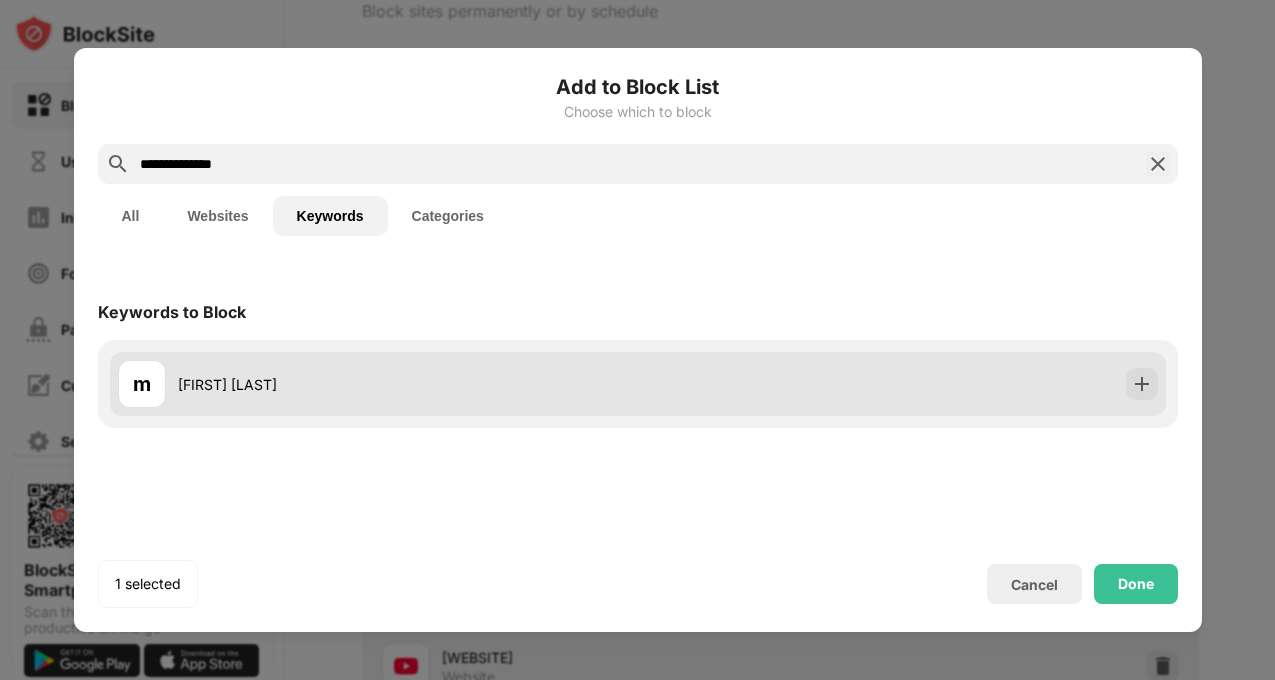 scroll, scrollTop: 0, scrollLeft: 0, axis: both 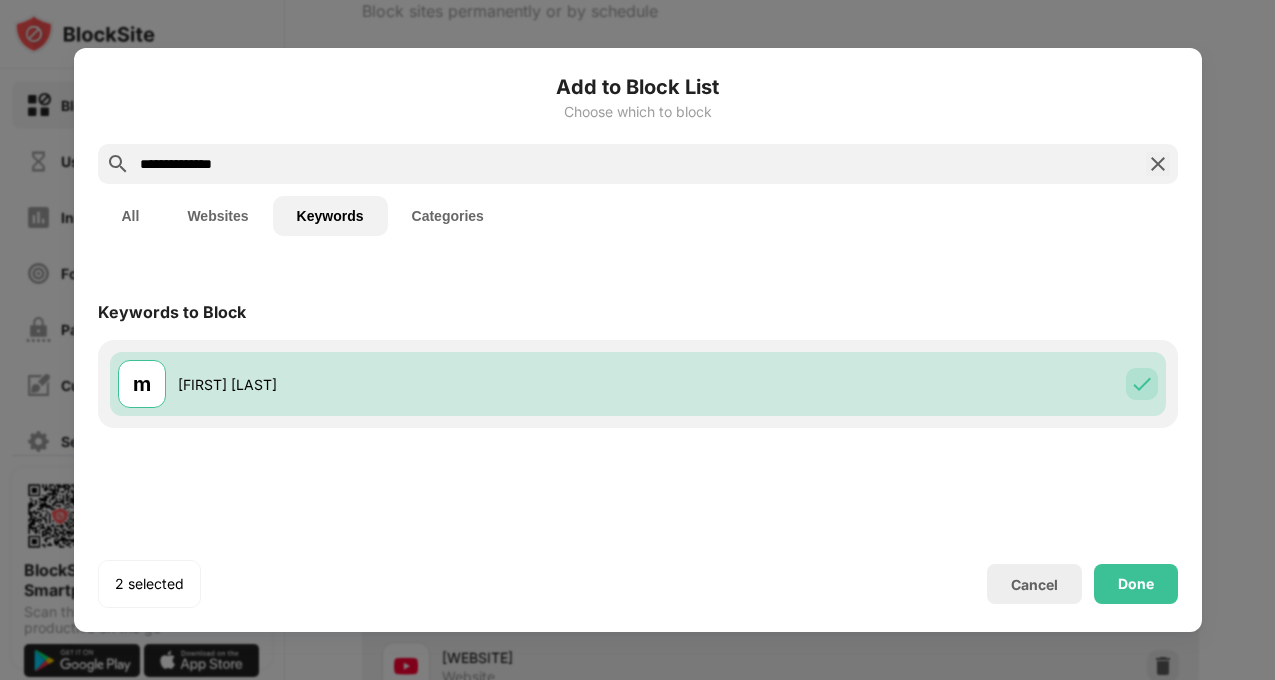click on "**********" at bounding box center [638, 164] 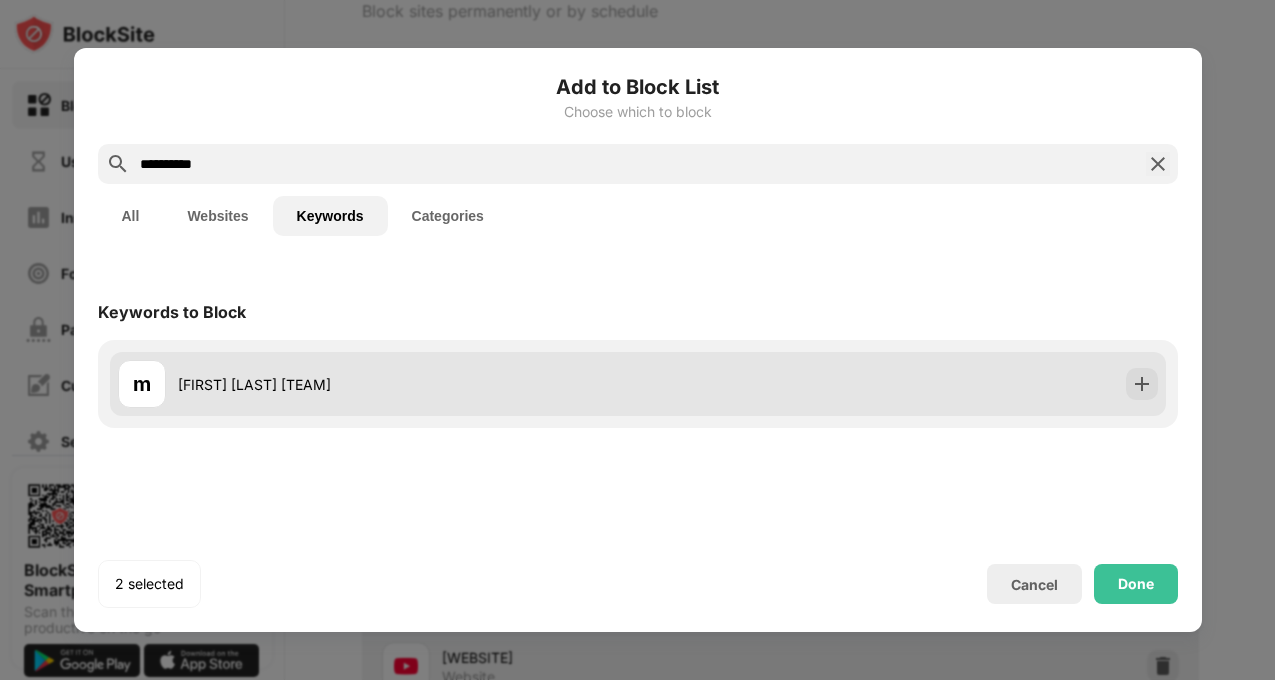 click on "m marley osu" at bounding box center [638, 384] 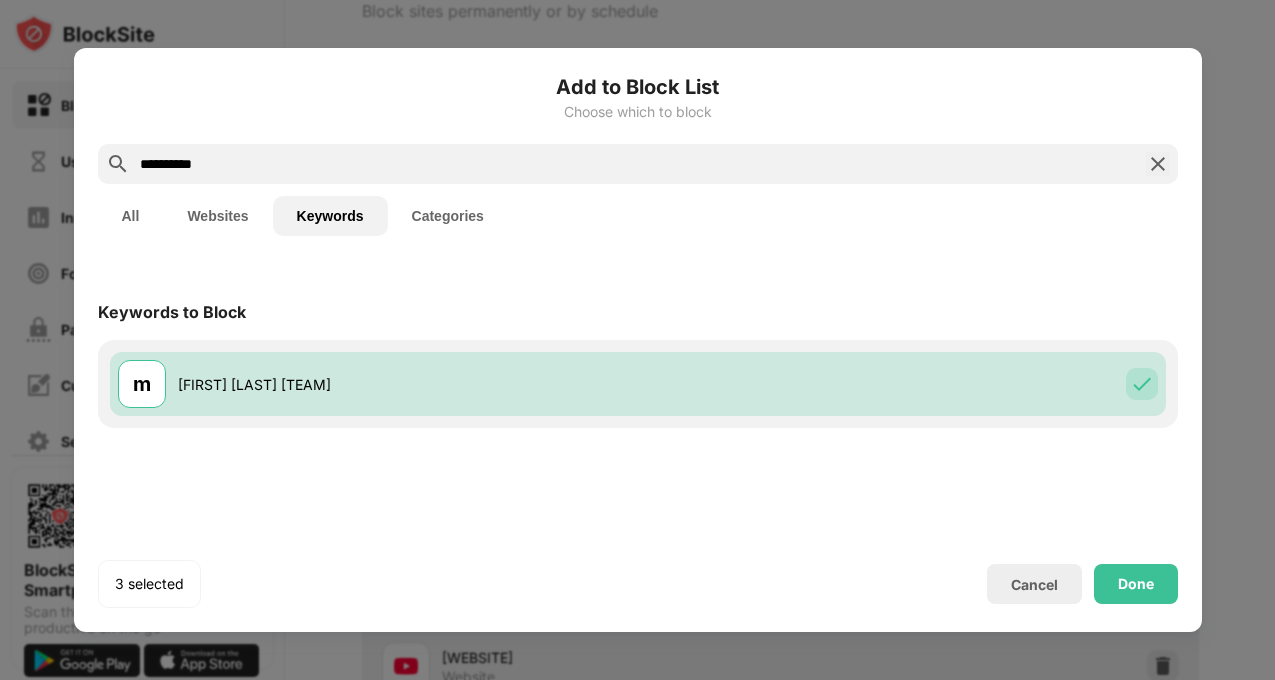 click on "**********" at bounding box center [638, 164] 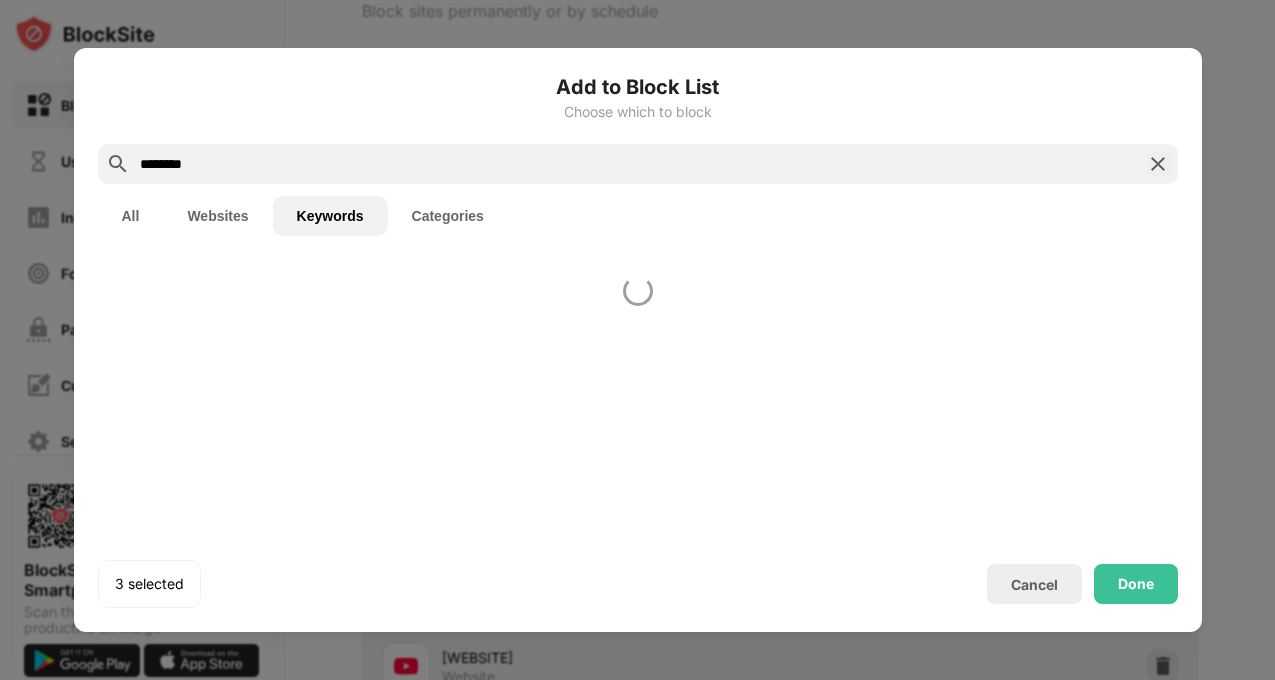 scroll, scrollTop: 0, scrollLeft: 0, axis: both 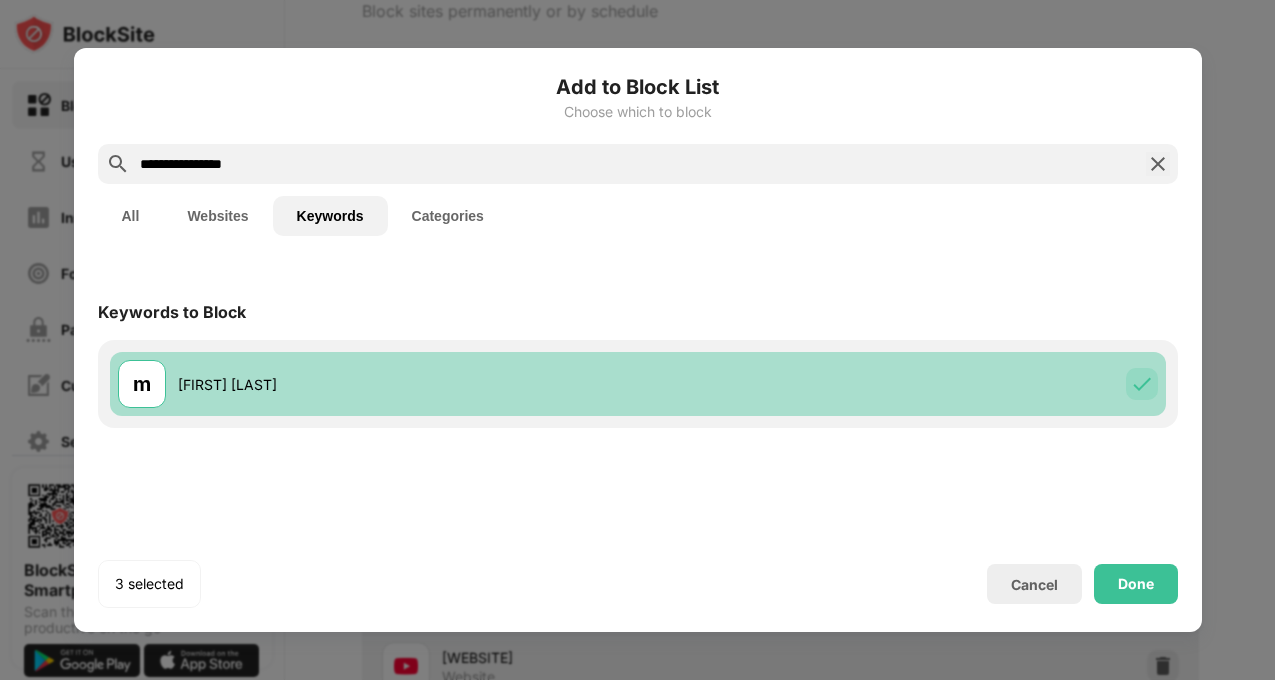 click on "m marley blanchard" at bounding box center [638, 384] 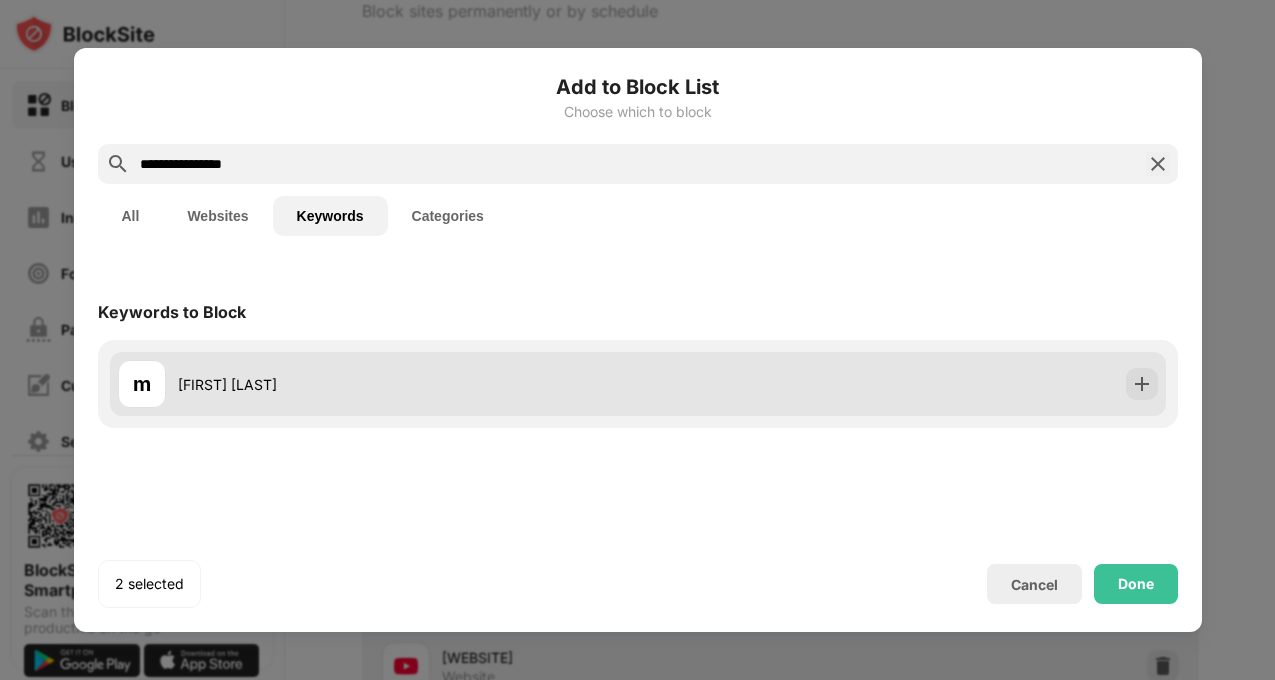 click on "m marley blanchard" at bounding box center (638, 384) 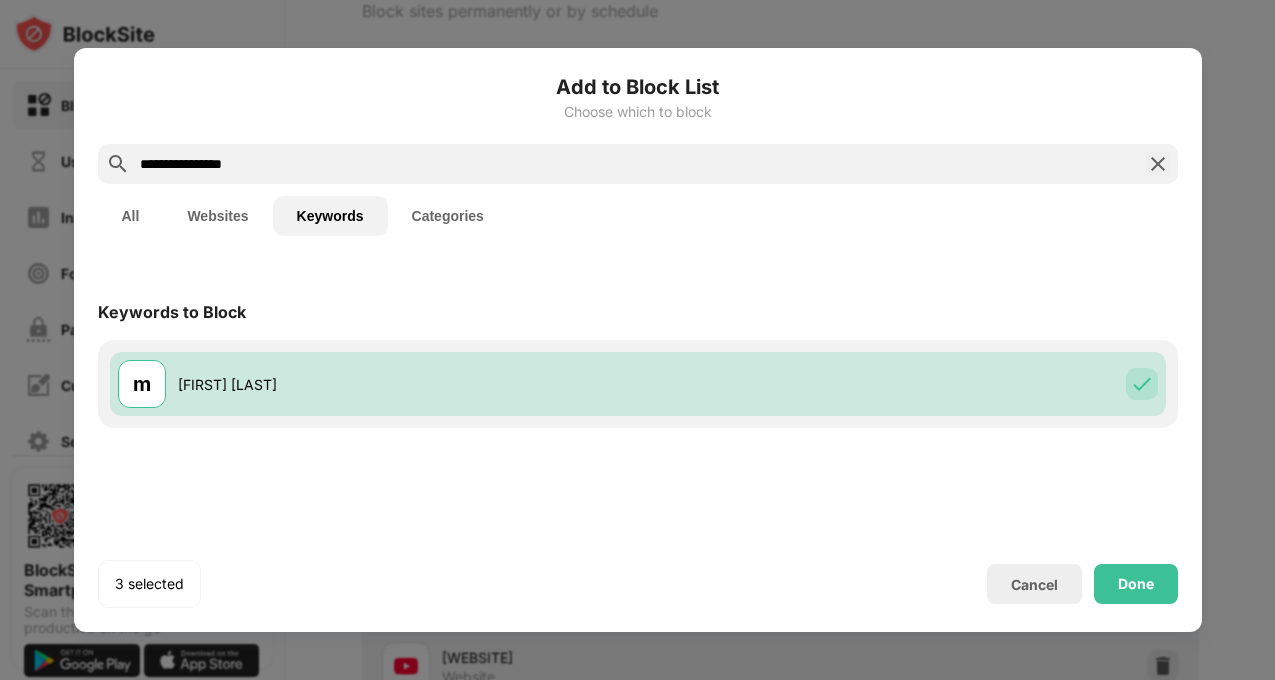 click on "**********" at bounding box center (638, 164) 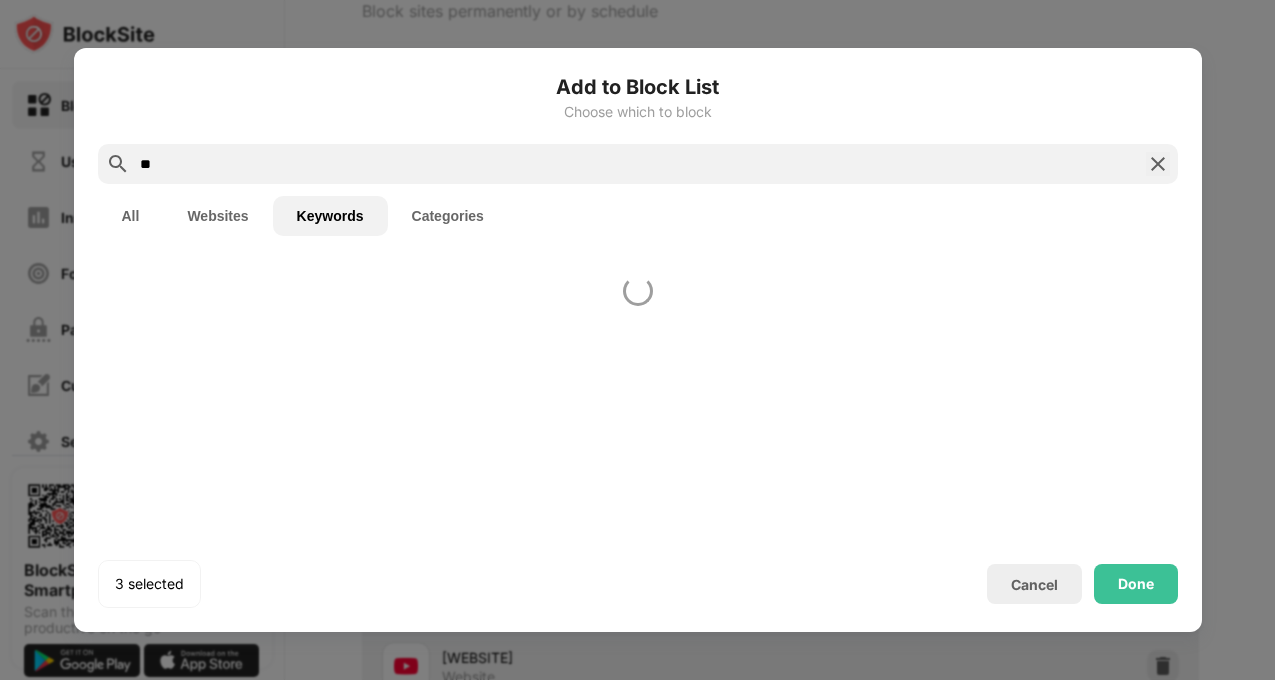 type on "*" 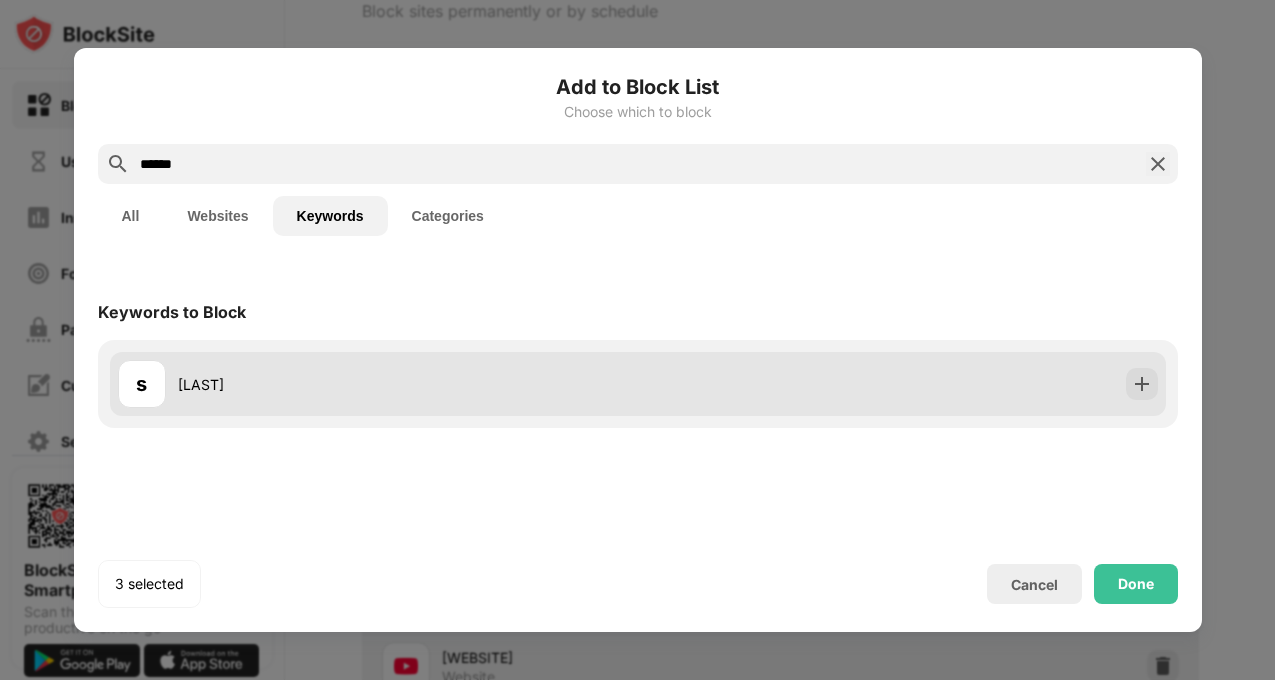 type on "******" 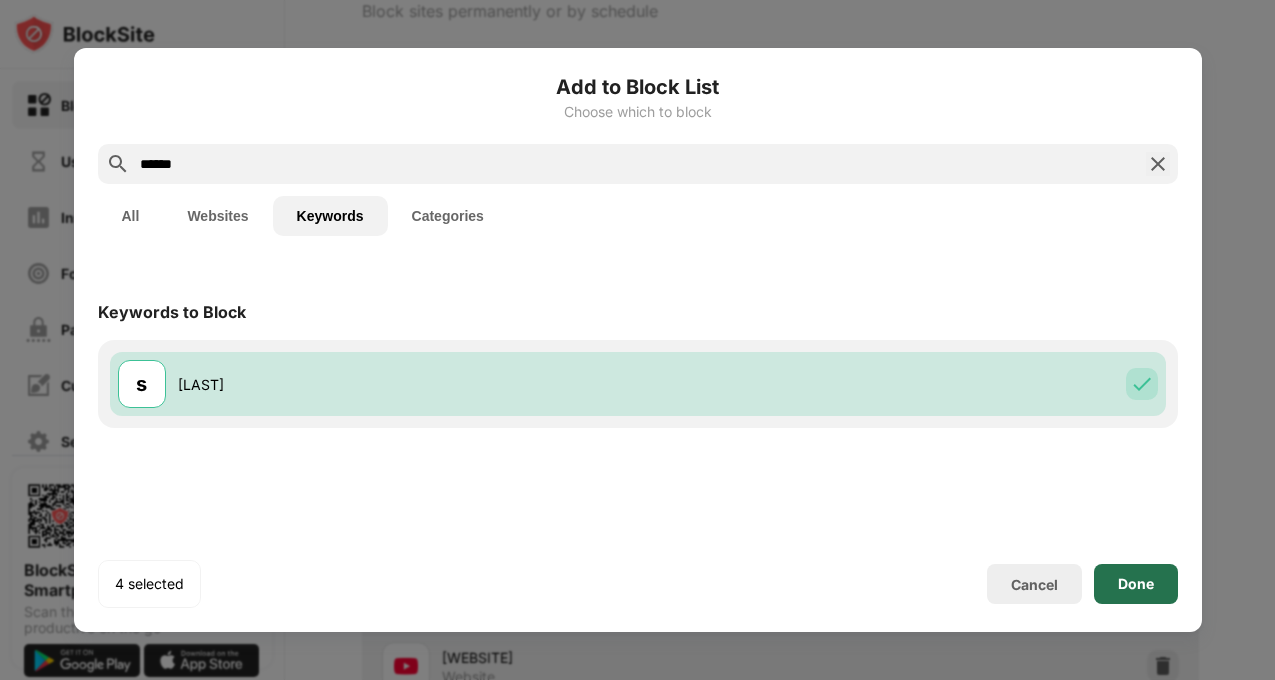 click on "Done" at bounding box center [1136, 584] 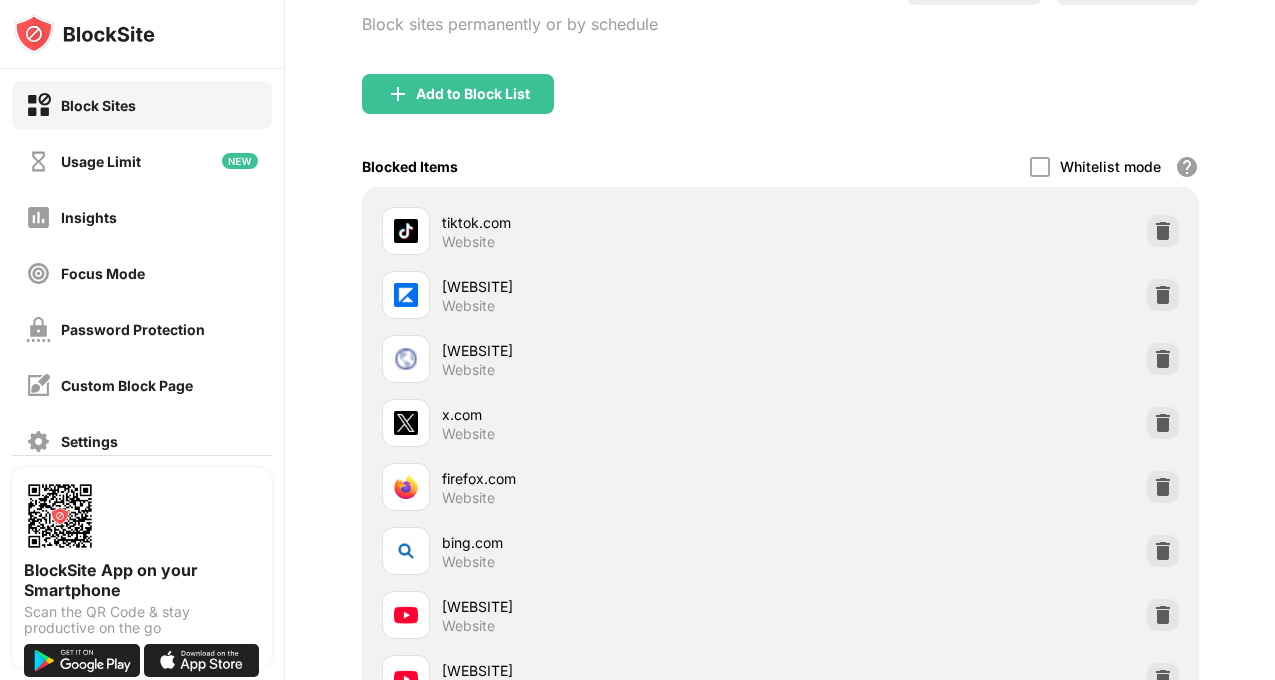 scroll, scrollTop: 297, scrollLeft: 0, axis: vertical 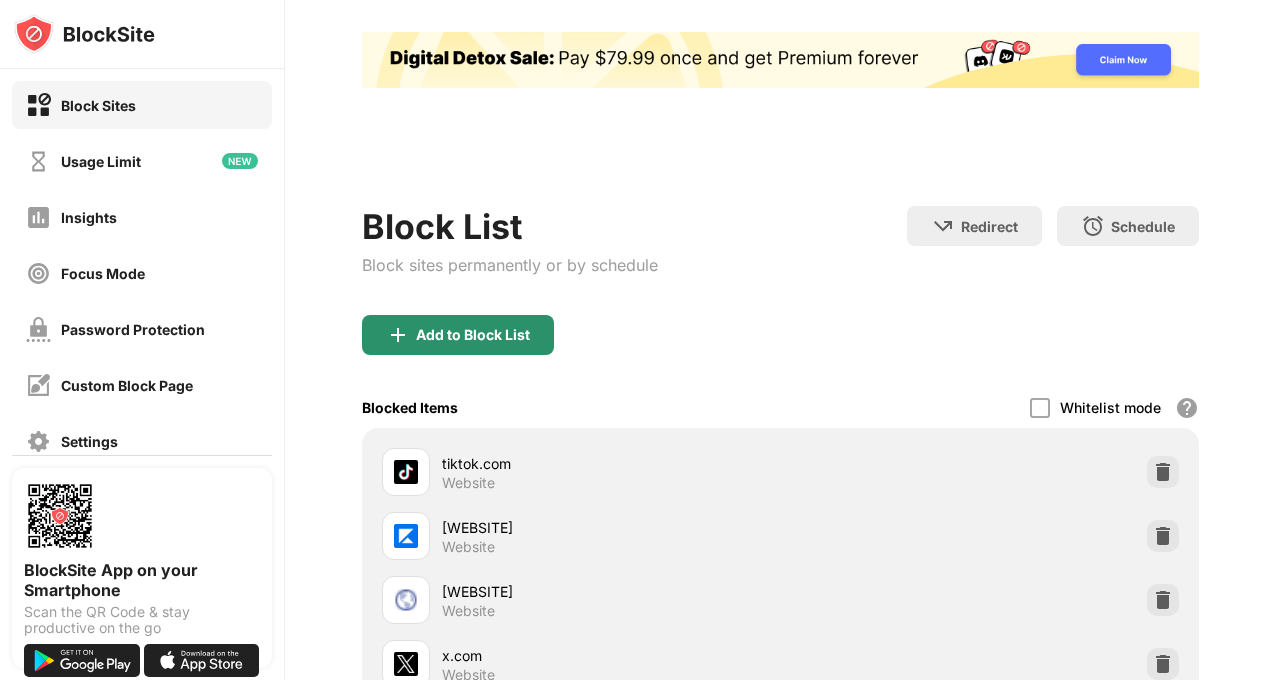 click on "Add to Block List" at bounding box center (473, 335) 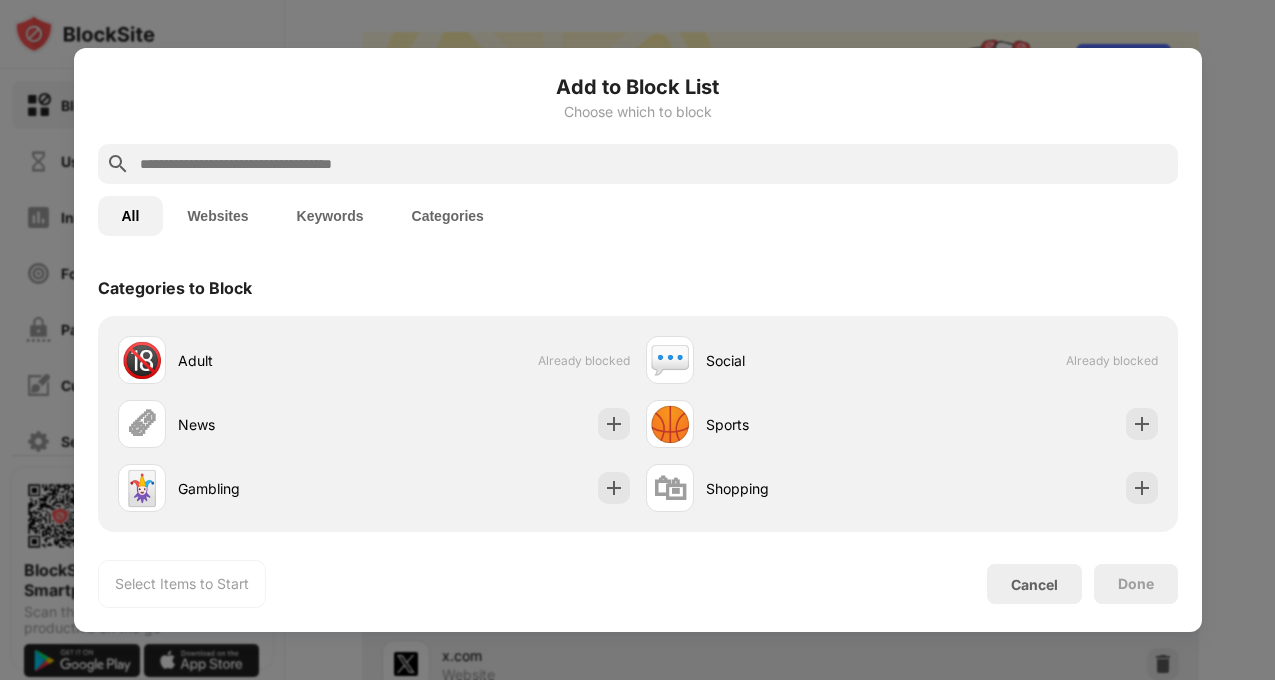 click at bounding box center (654, 164) 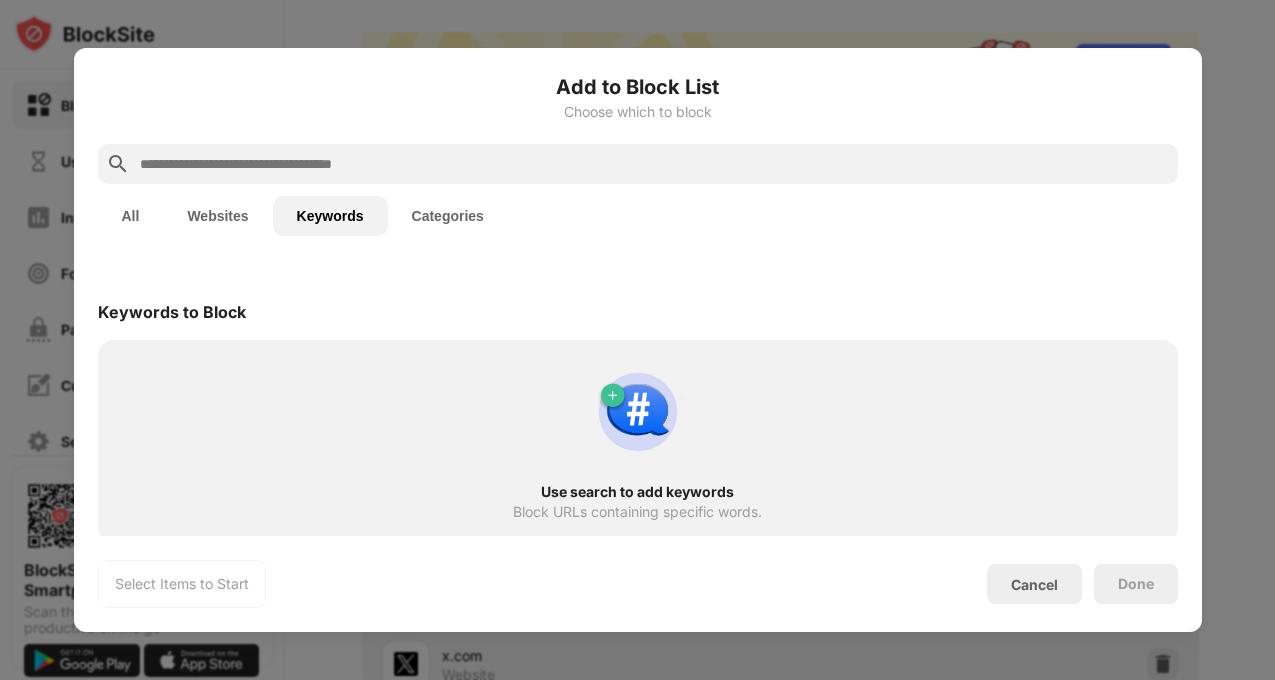 click at bounding box center (654, 164) 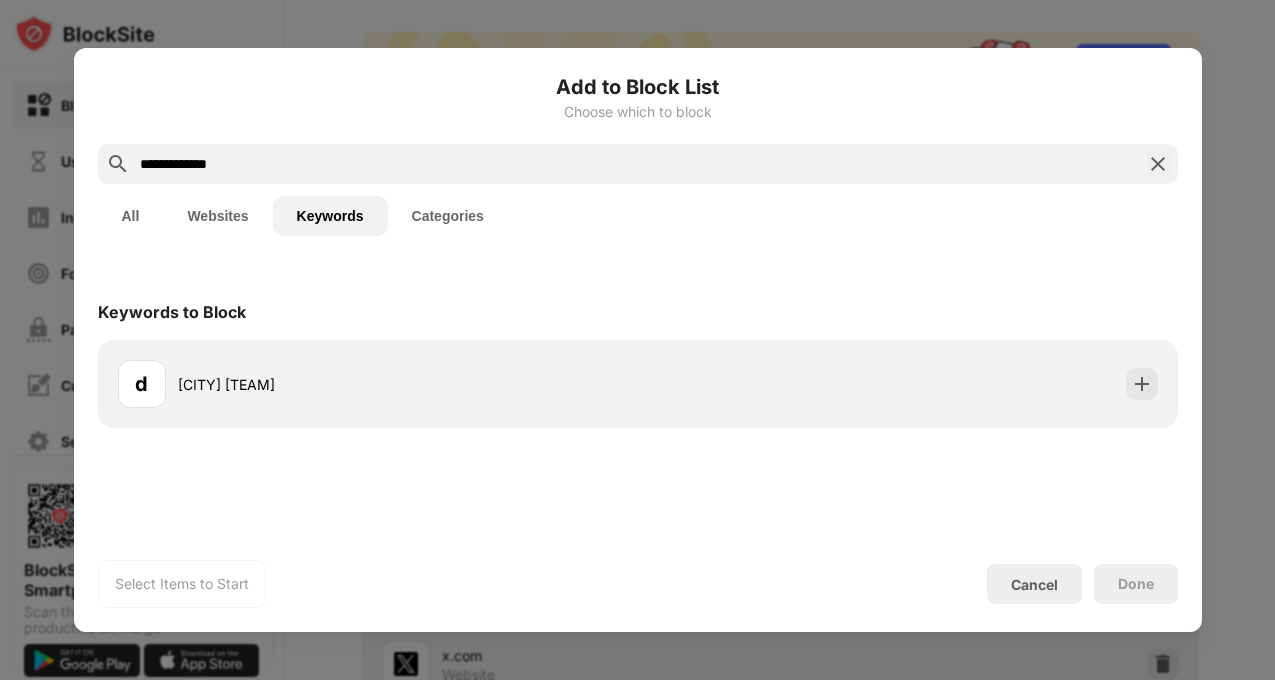 click on "**********" at bounding box center (638, 164) 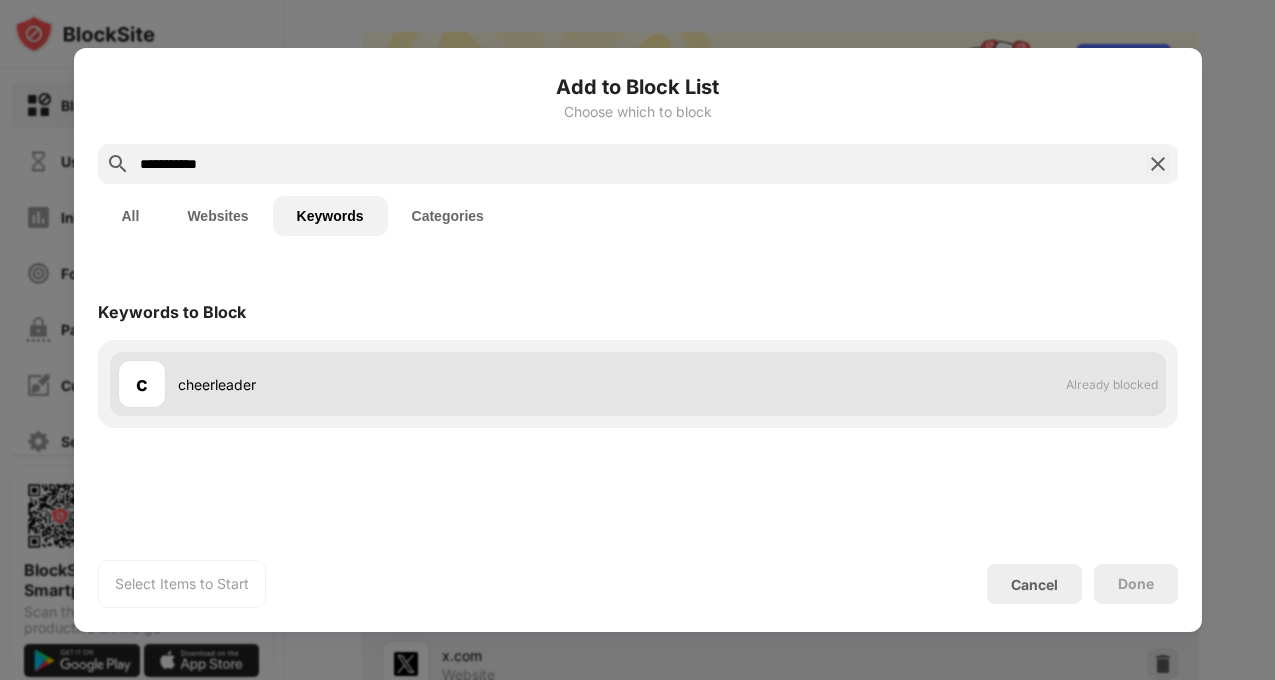 click on "c cheerleader Already blocked" at bounding box center (638, 384) 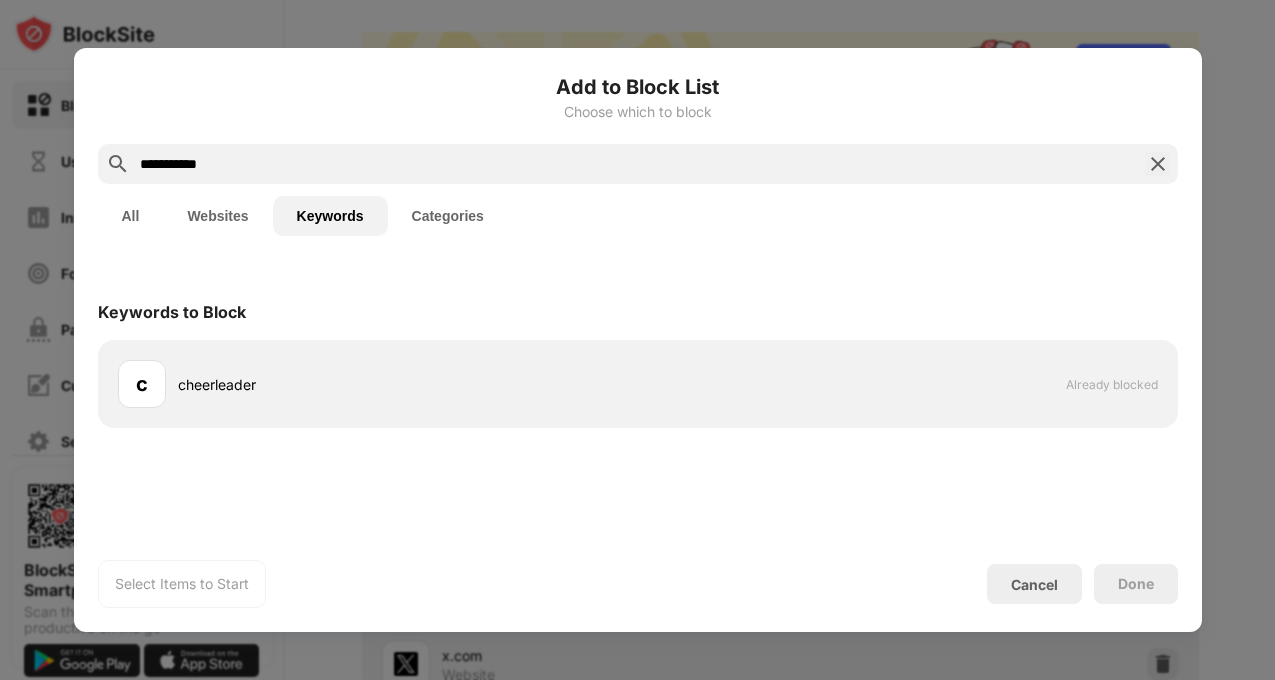 click on "**********" at bounding box center (638, 164) 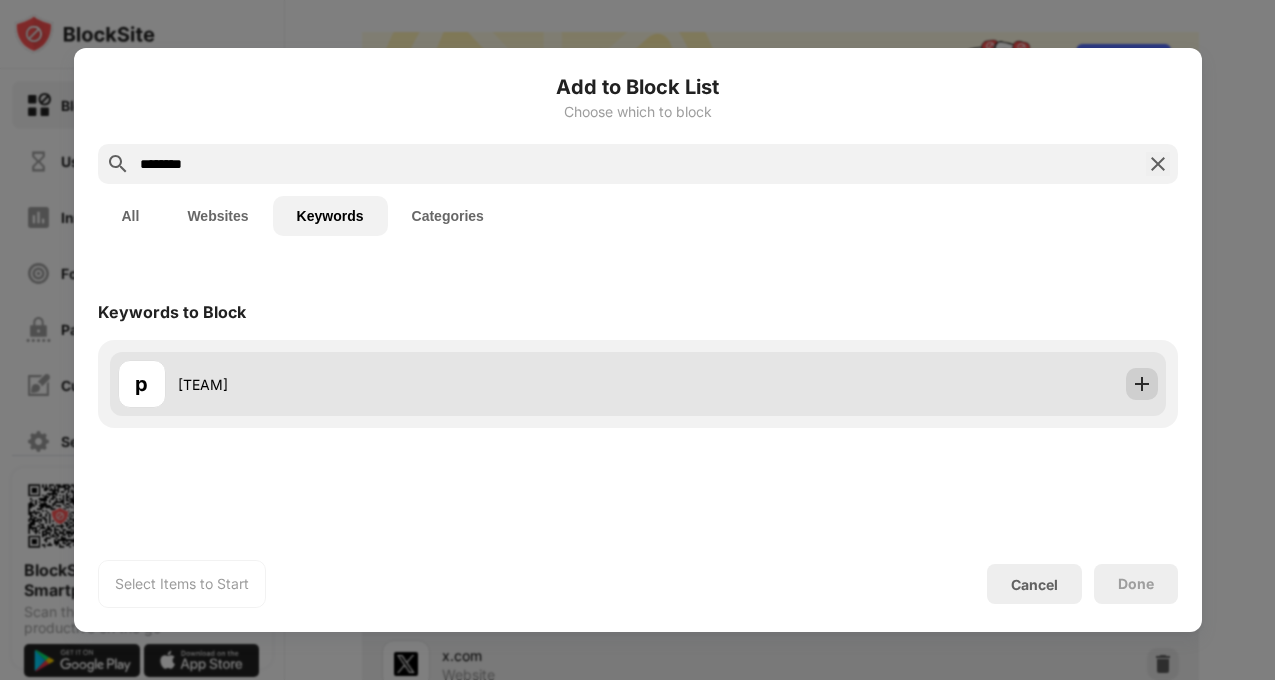 click at bounding box center (1142, 384) 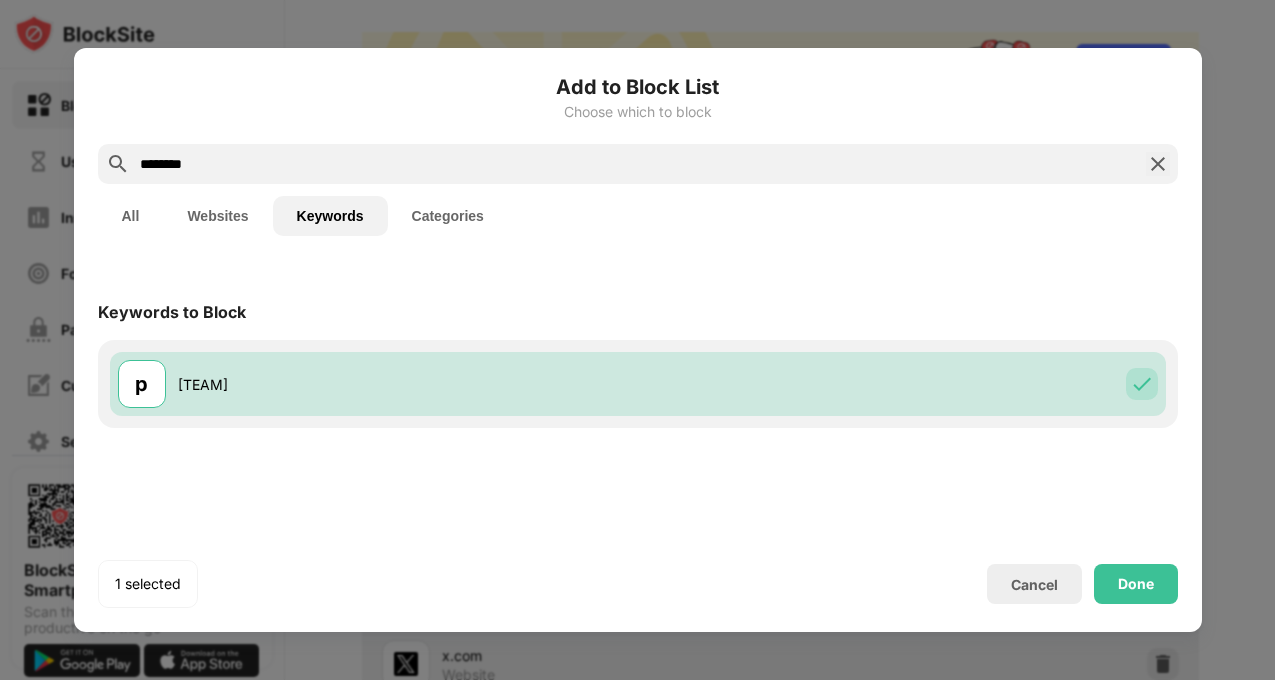 click on "********" at bounding box center [638, 164] 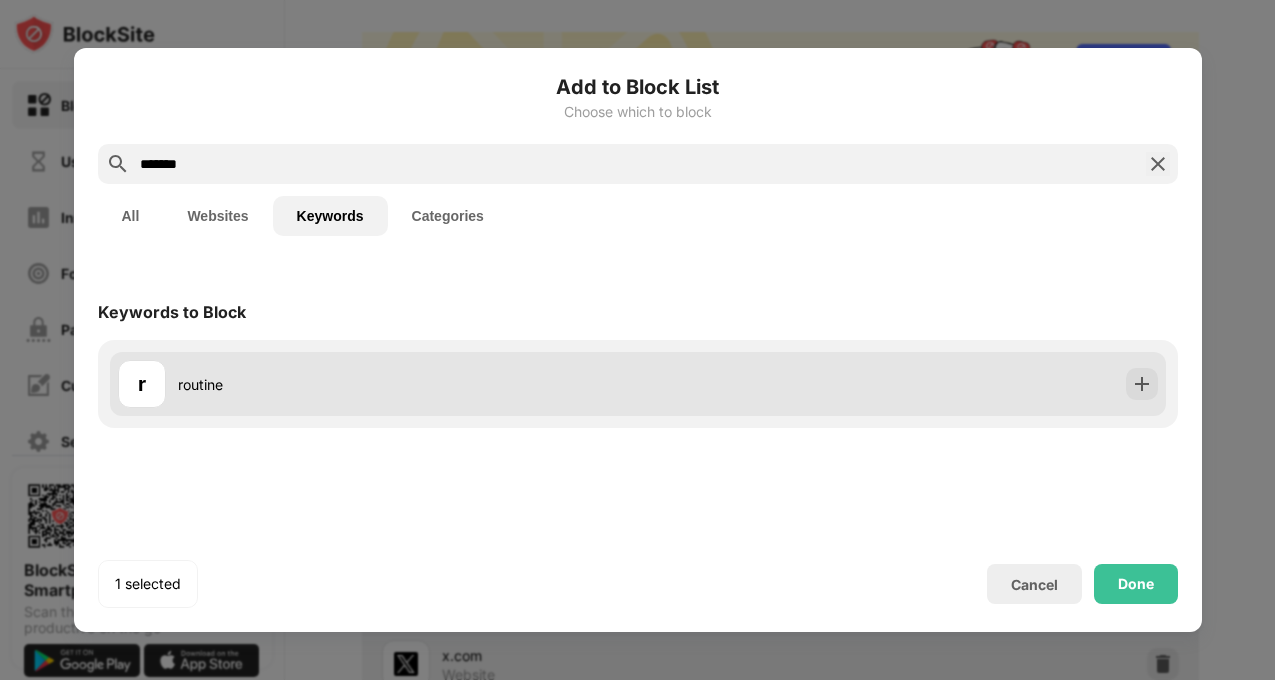 type on "*******" 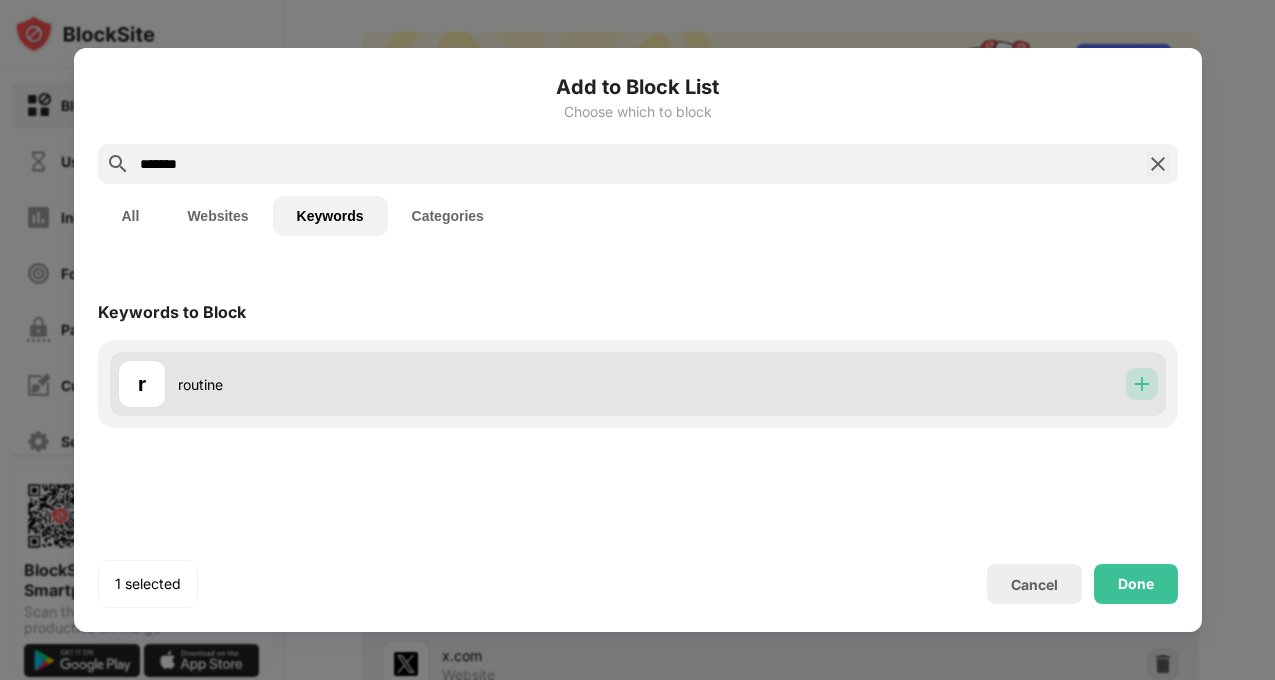 click at bounding box center [1142, 384] 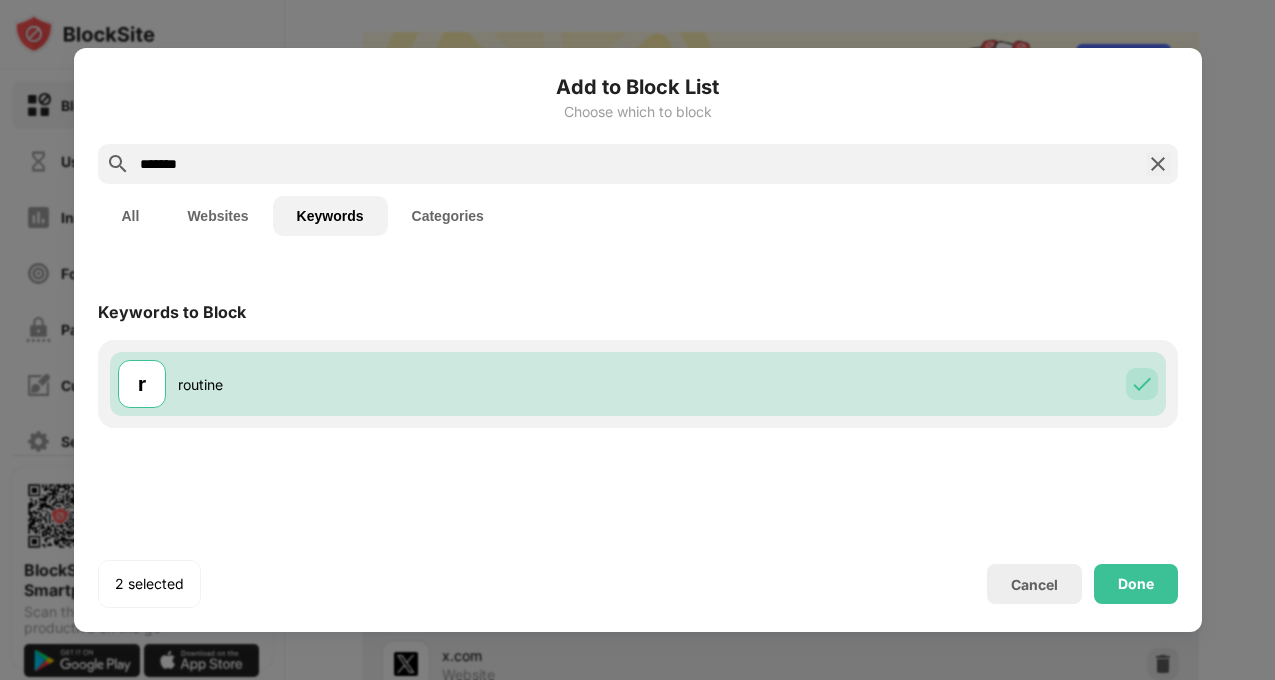 click on "*******" at bounding box center (638, 164) 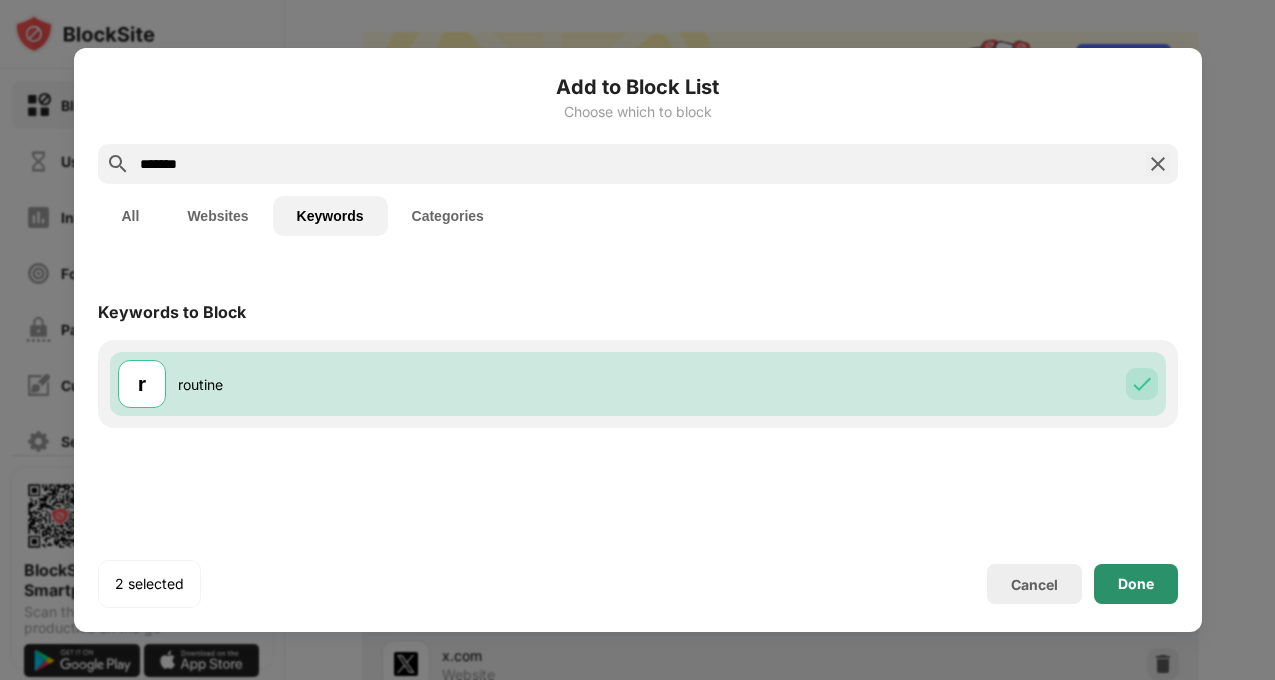 click on "Done" at bounding box center (1136, 584) 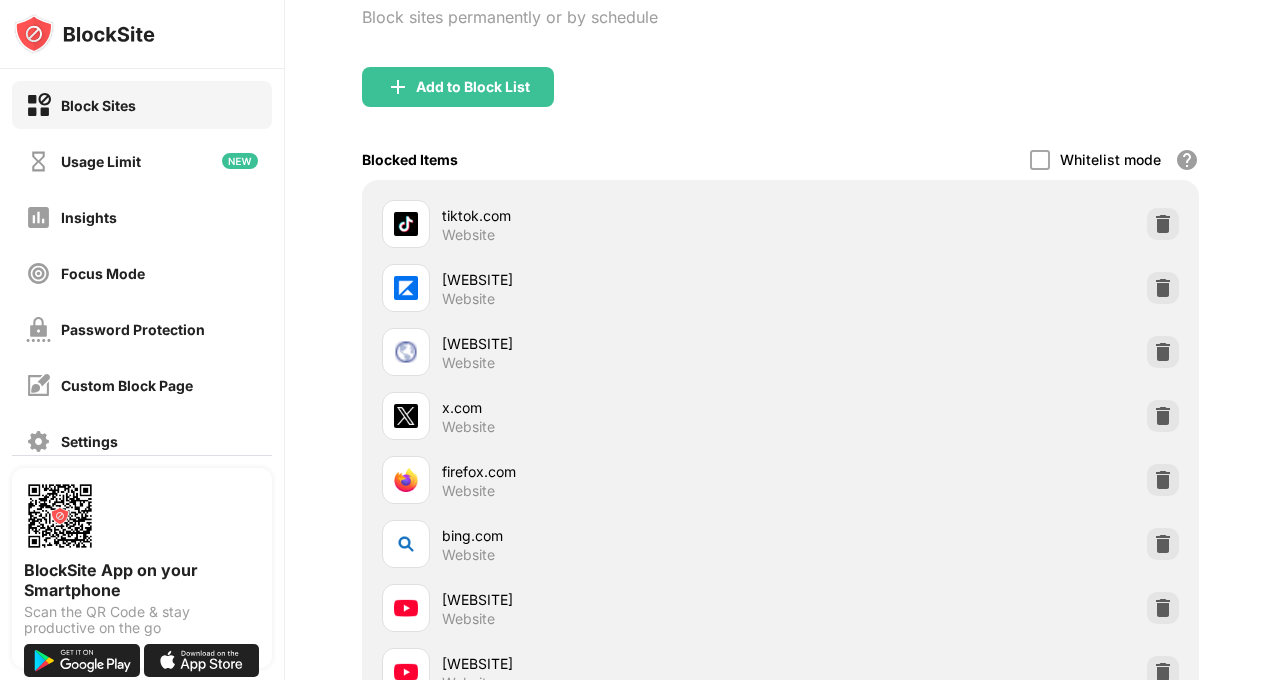 scroll, scrollTop: 76, scrollLeft: 0, axis: vertical 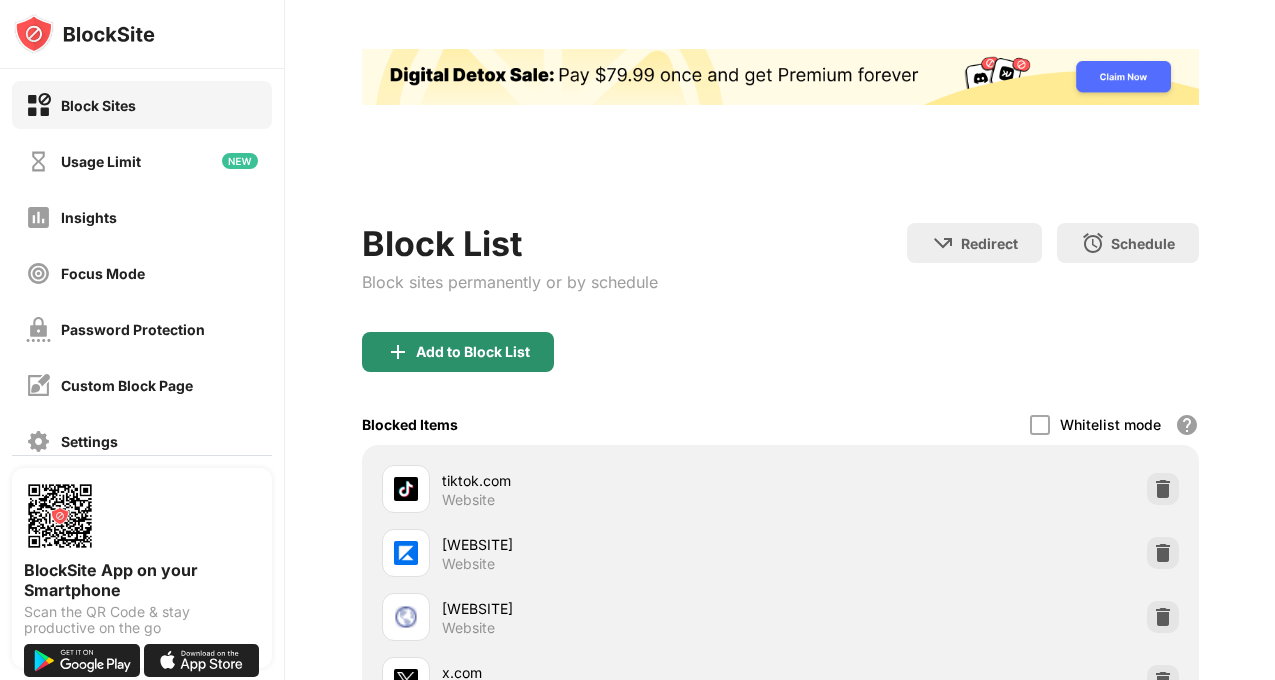 click on "Add to Block List" at bounding box center [473, 352] 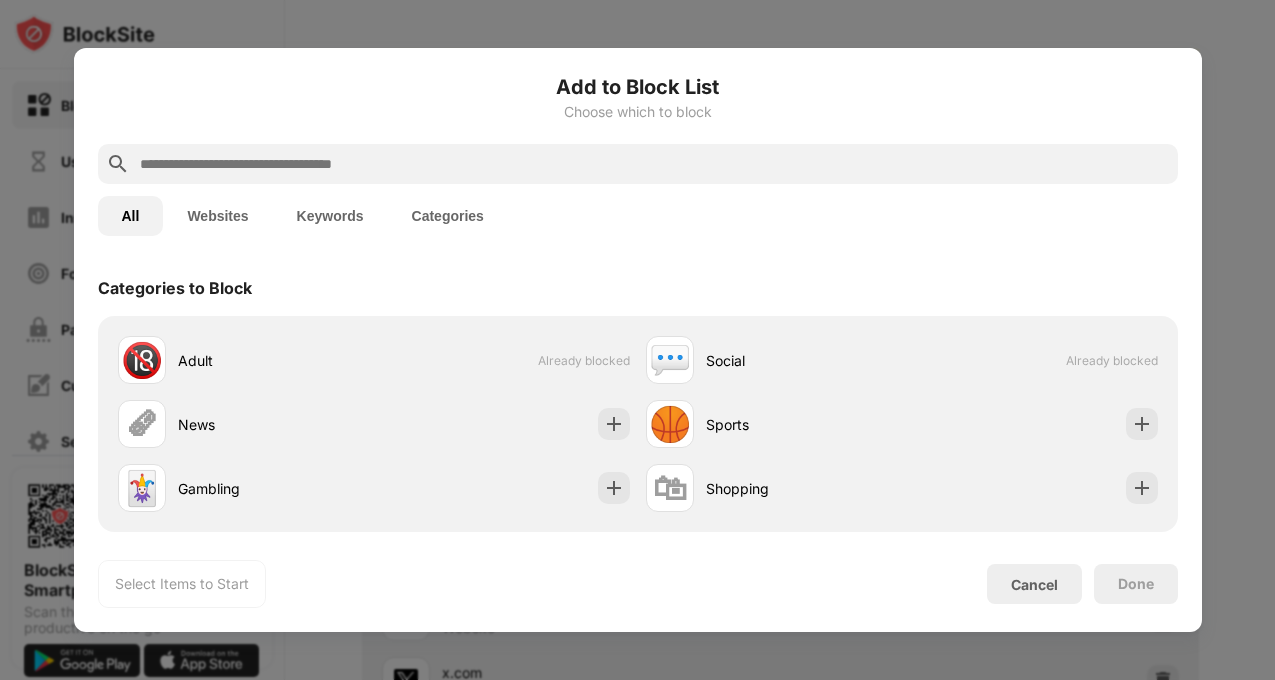 click at bounding box center [638, 164] 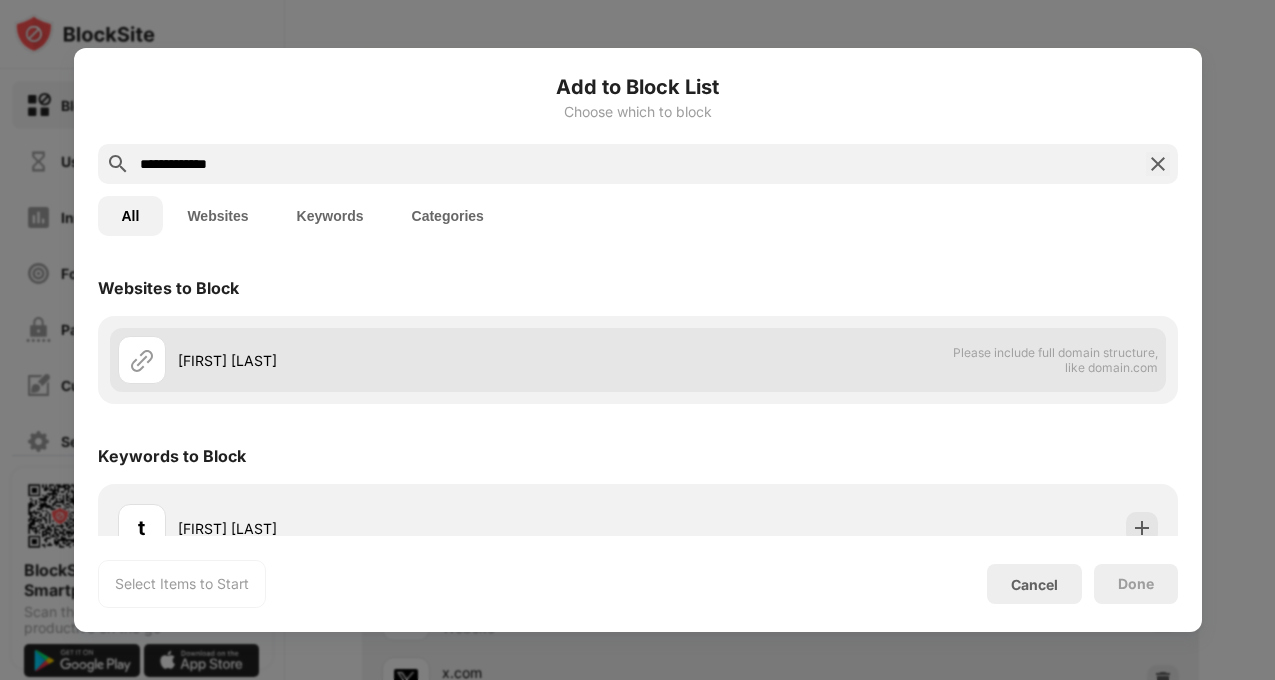 click on "trinity miles Please include full domain structure, like domain.com" at bounding box center [638, 360] 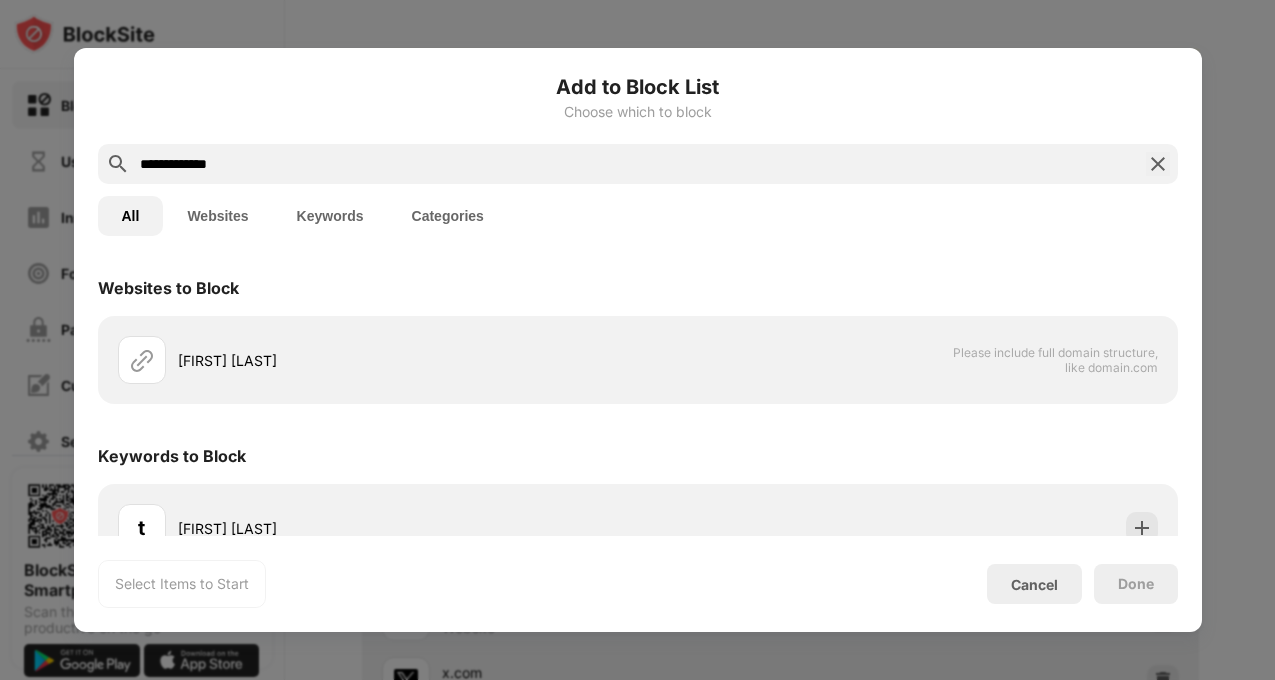 click on "Keywords" at bounding box center [330, 216] 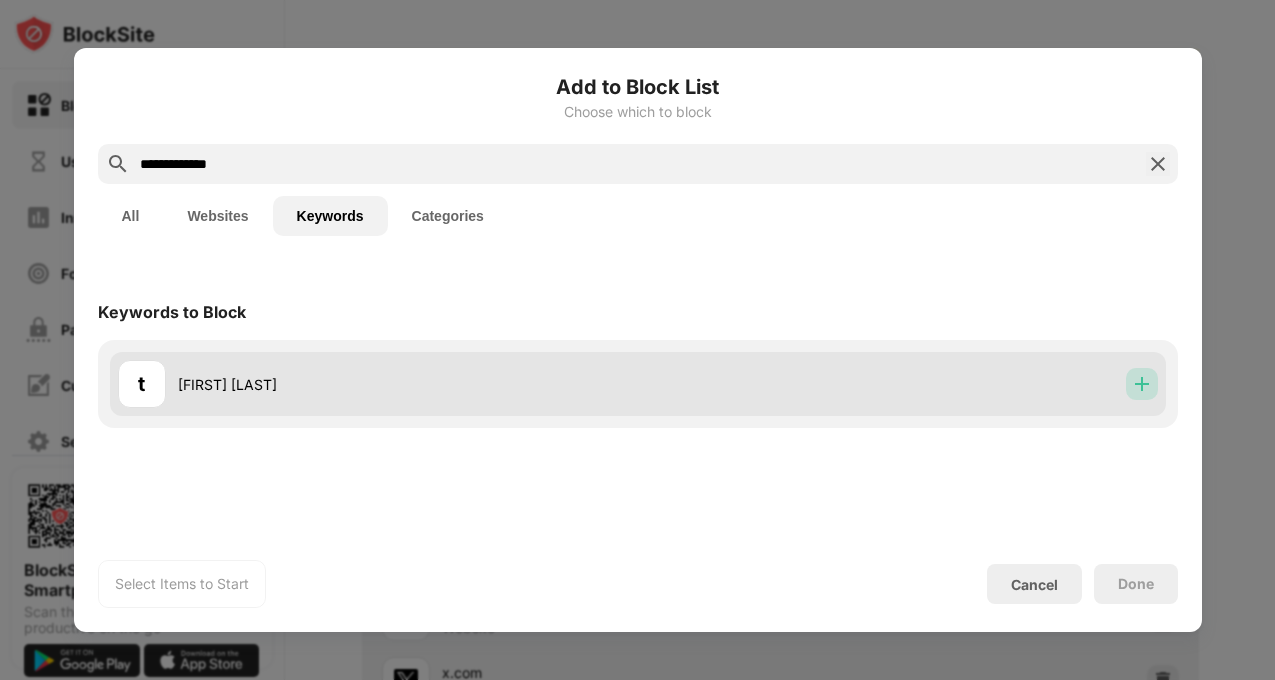 click at bounding box center [1142, 384] 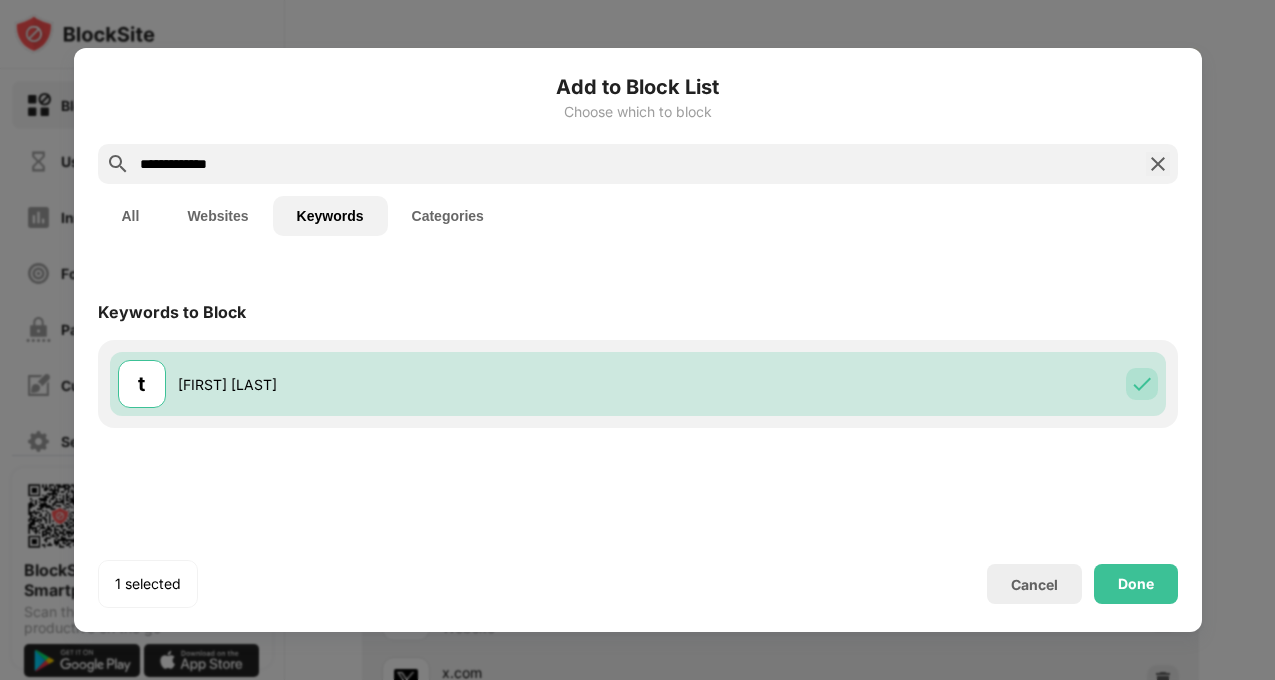 click on "**********" at bounding box center [638, 164] 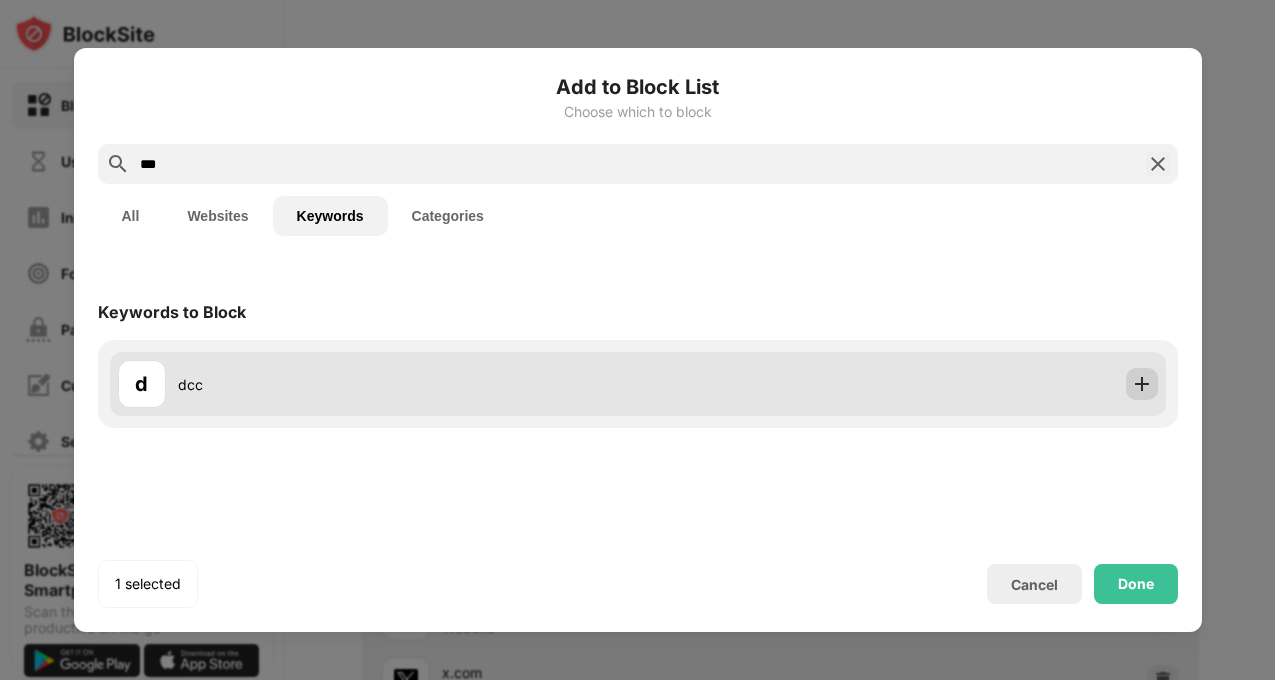type on "***" 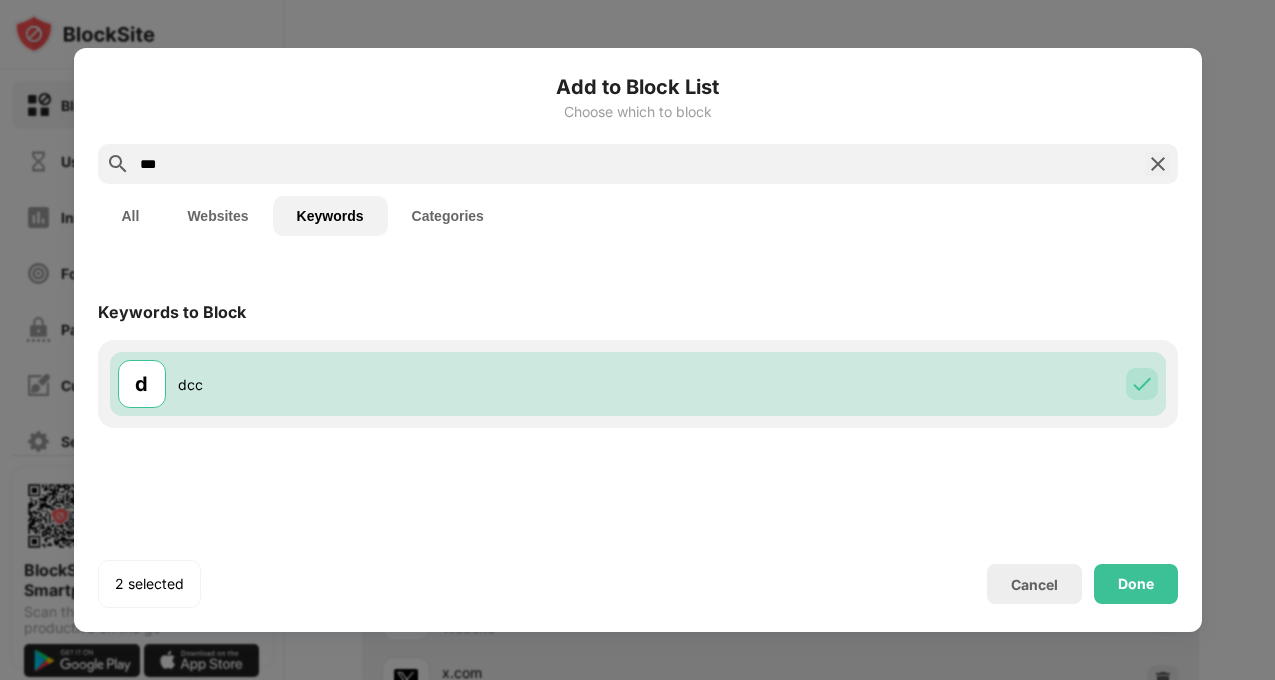 click on "***" at bounding box center (638, 164) 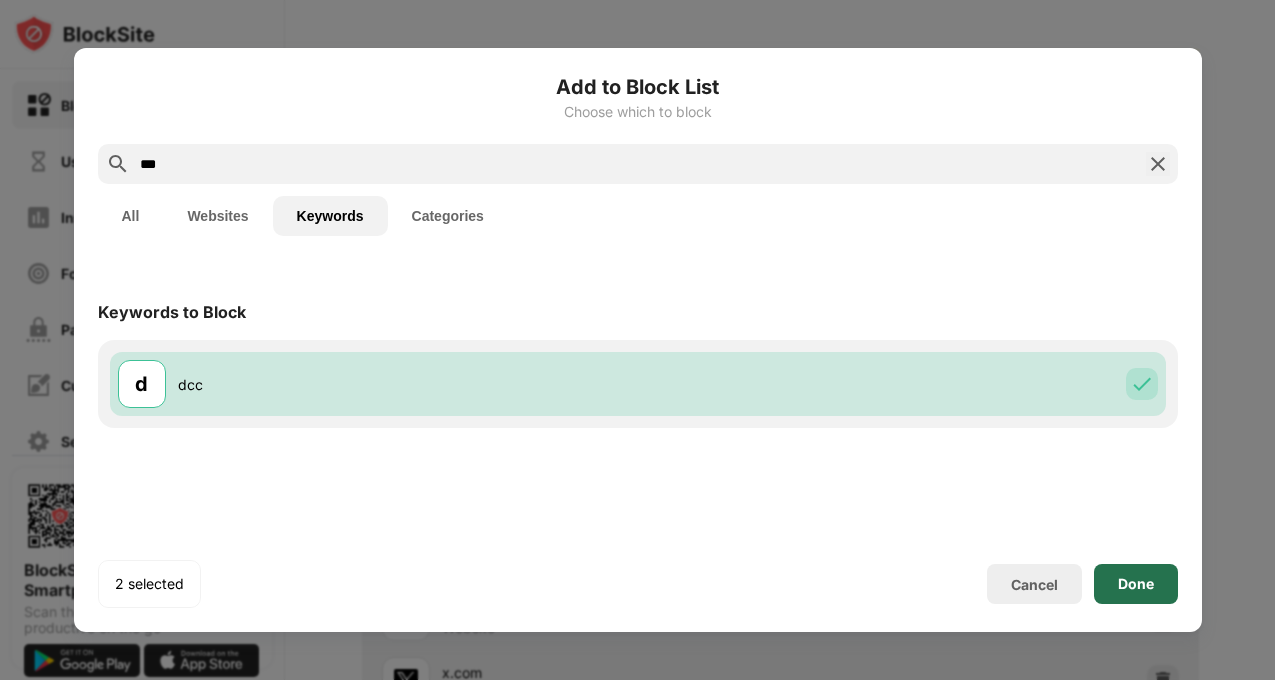 click on "Done" at bounding box center [1136, 584] 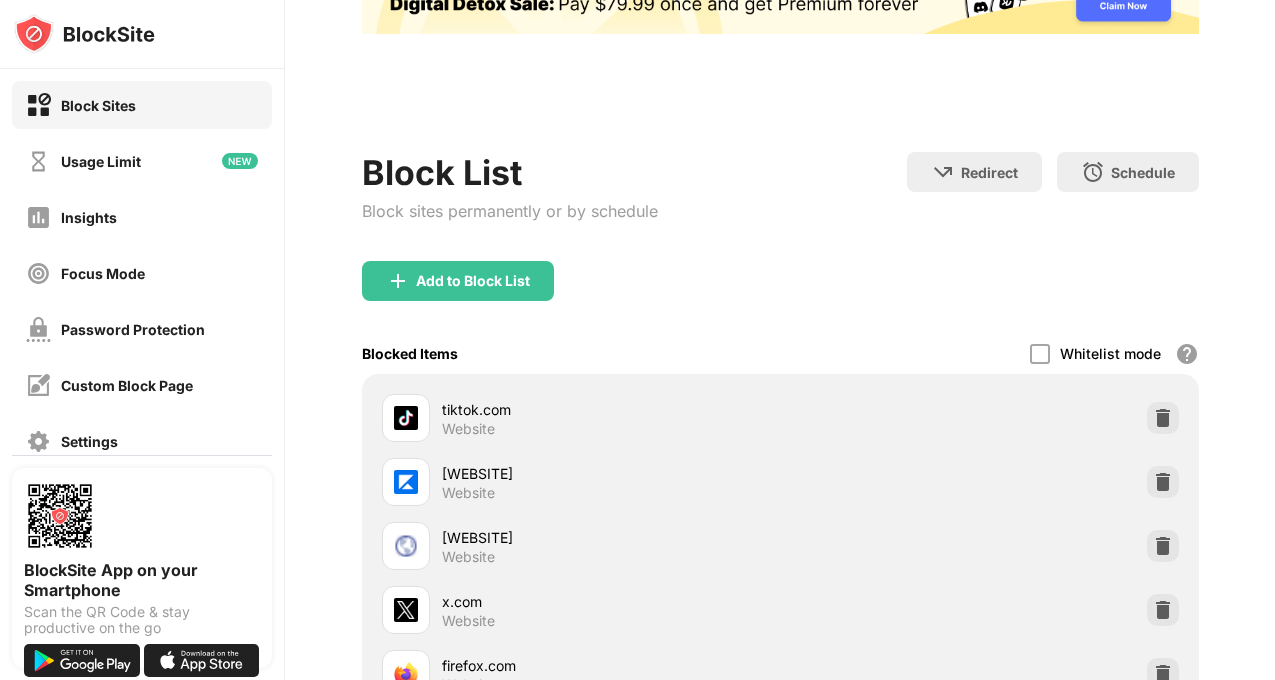 scroll, scrollTop: 0, scrollLeft: 0, axis: both 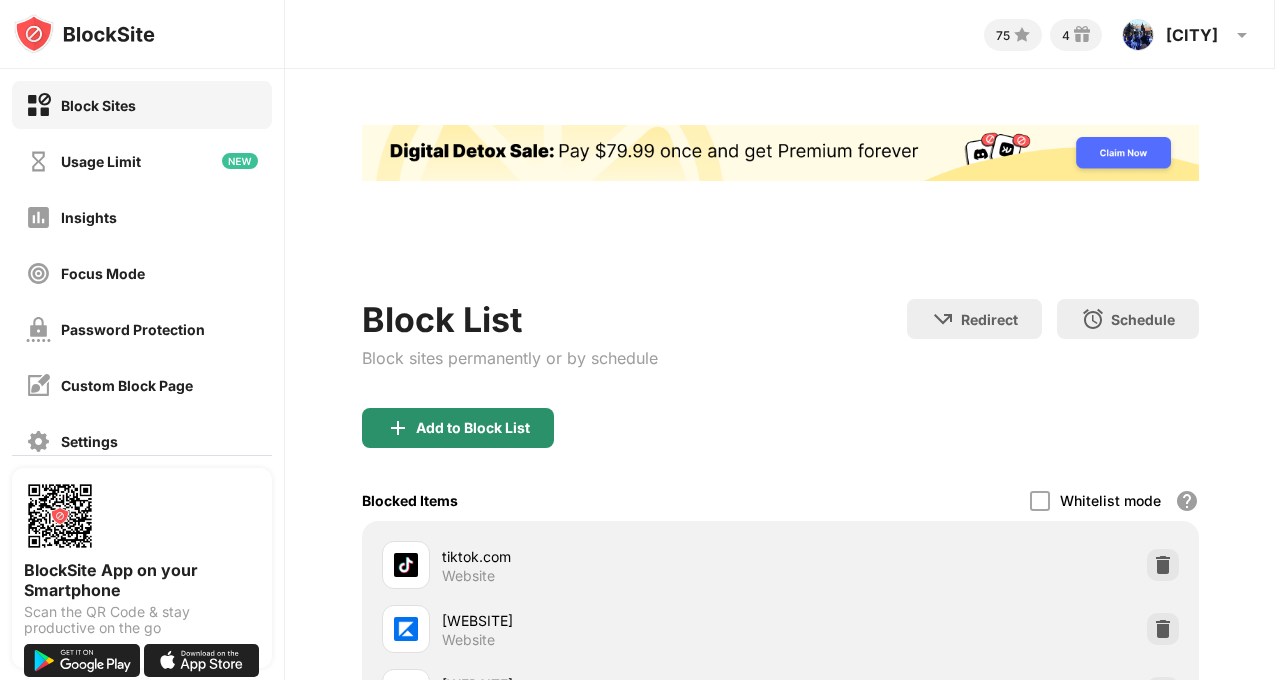 click on "Add to Block List" at bounding box center [473, 428] 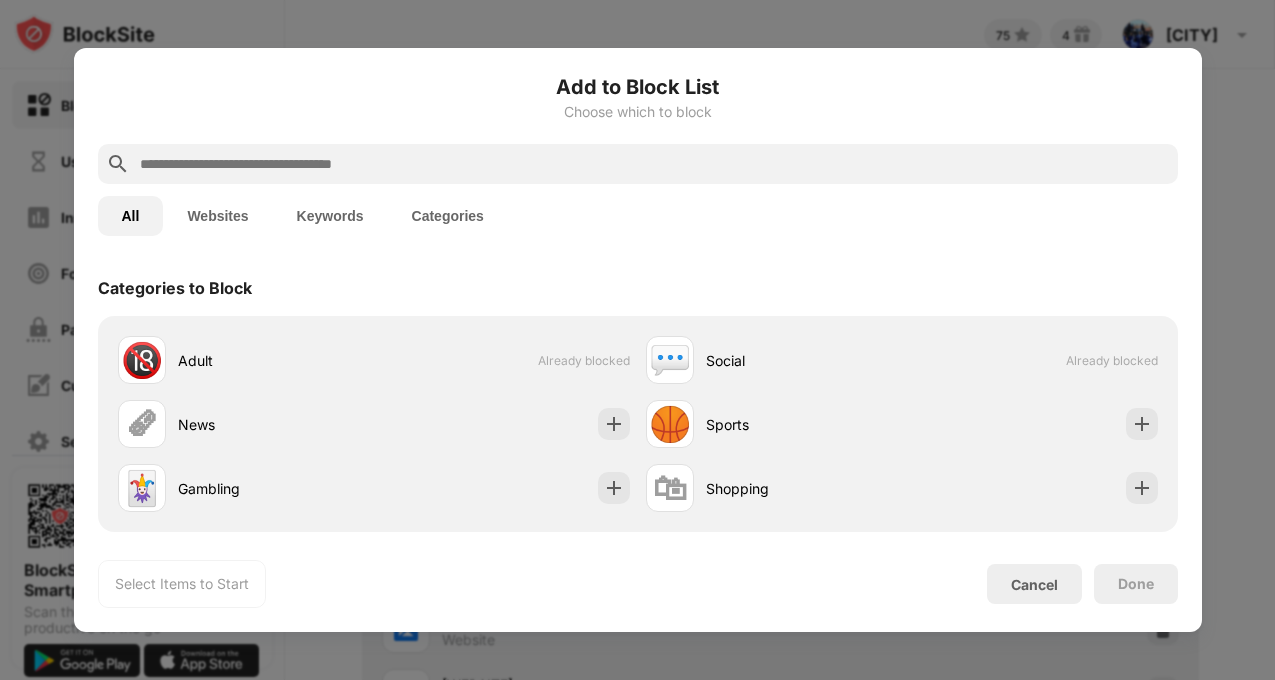 click on "Keywords" at bounding box center [330, 216] 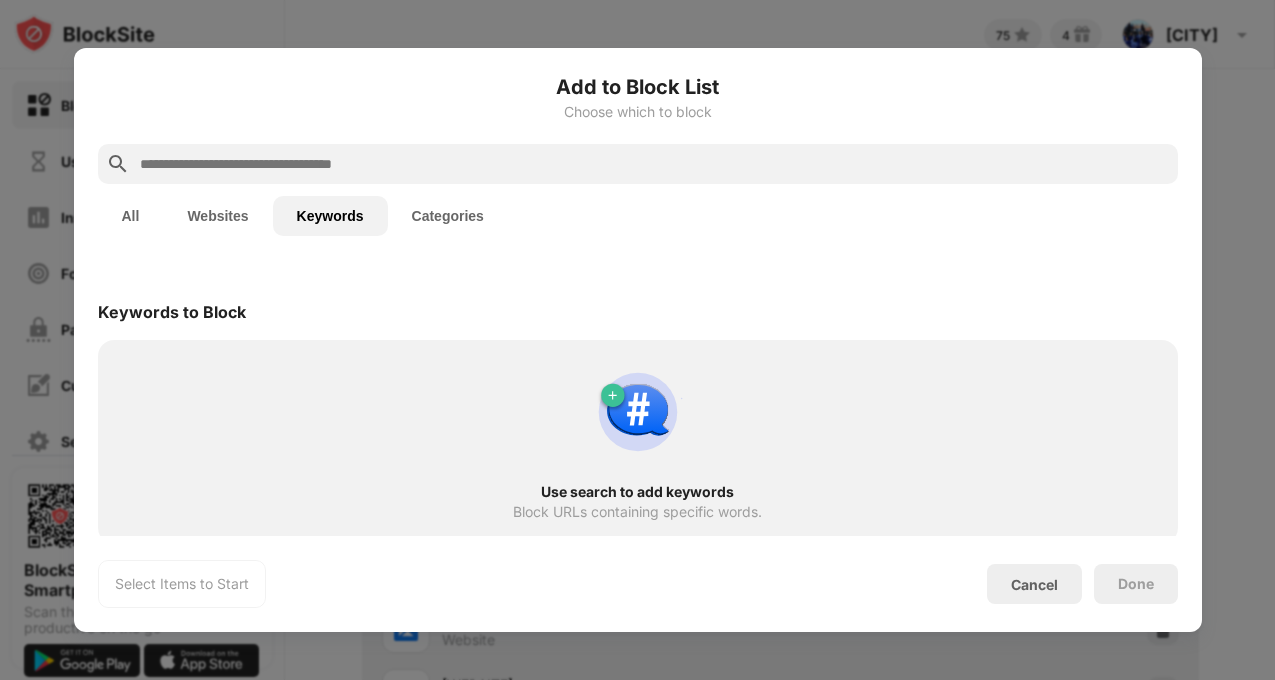 click at bounding box center (654, 164) 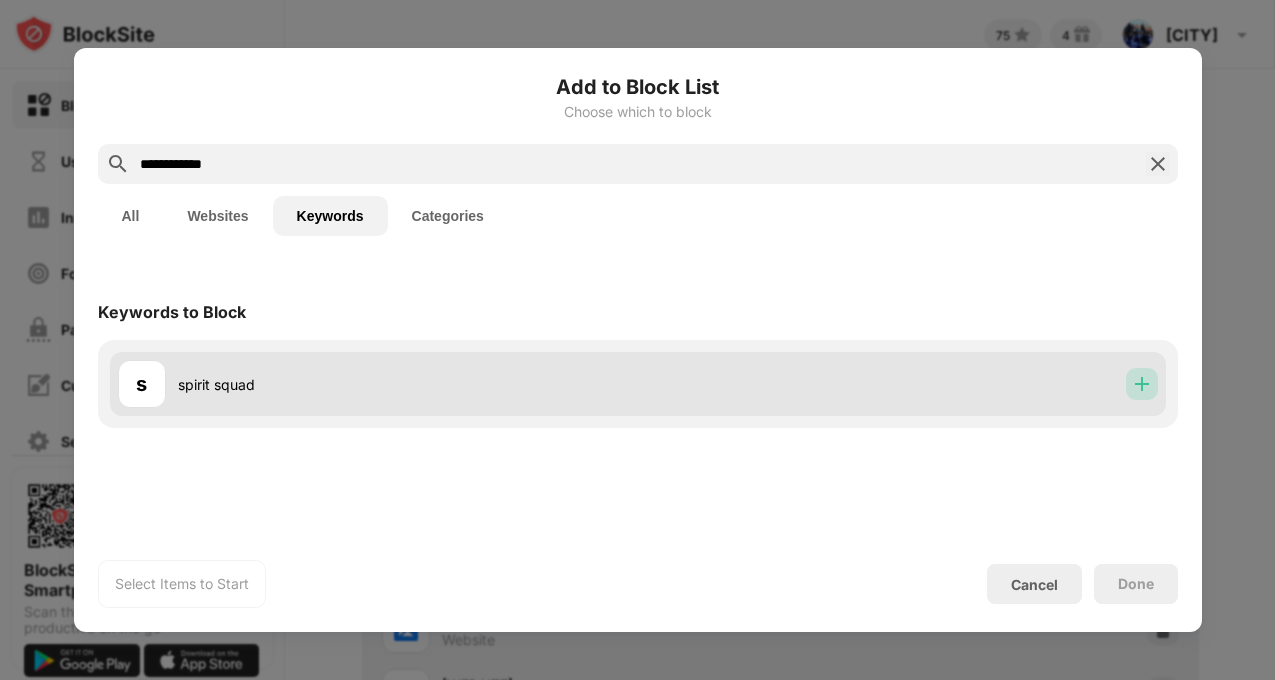 click at bounding box center (1142, 384) 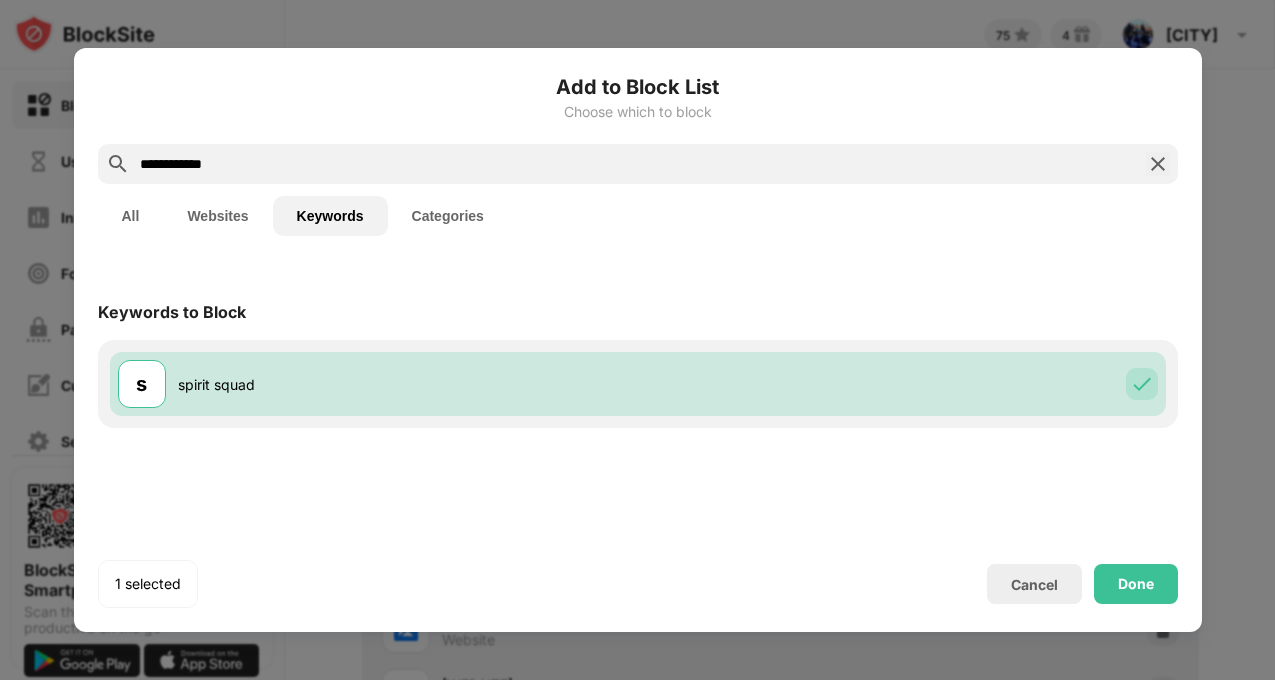 click on "**********" at bounding box center [638, 164] 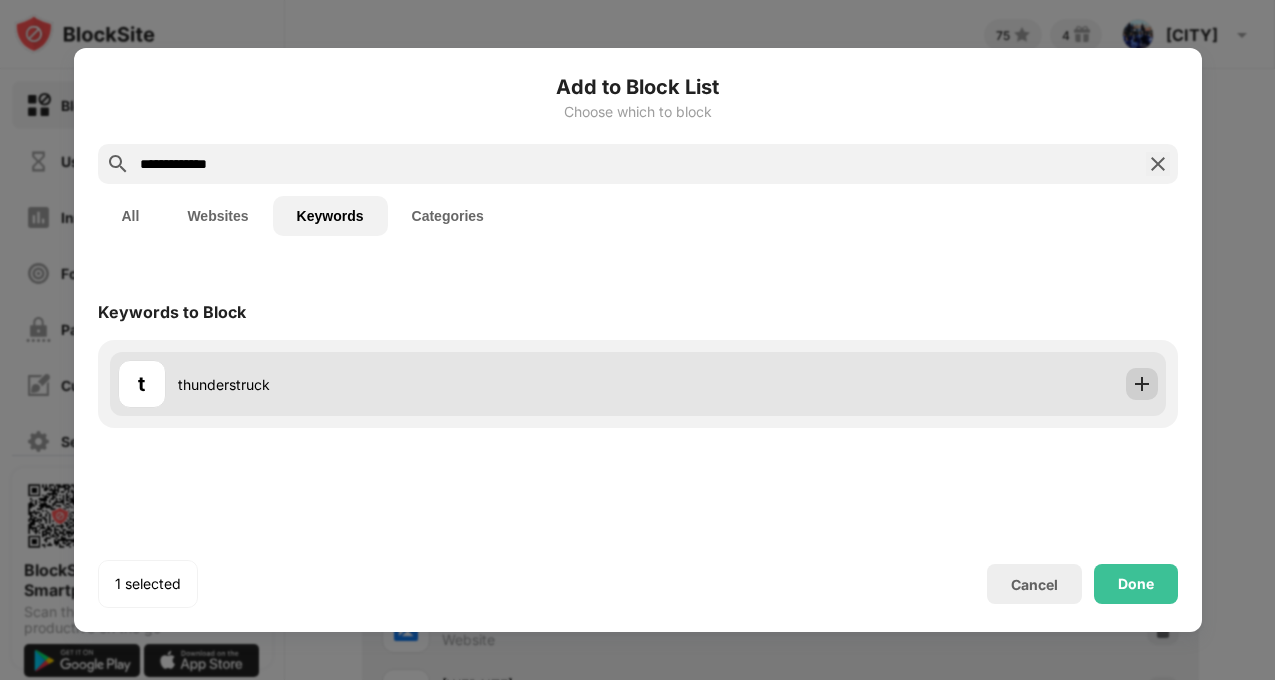 type on "**********" 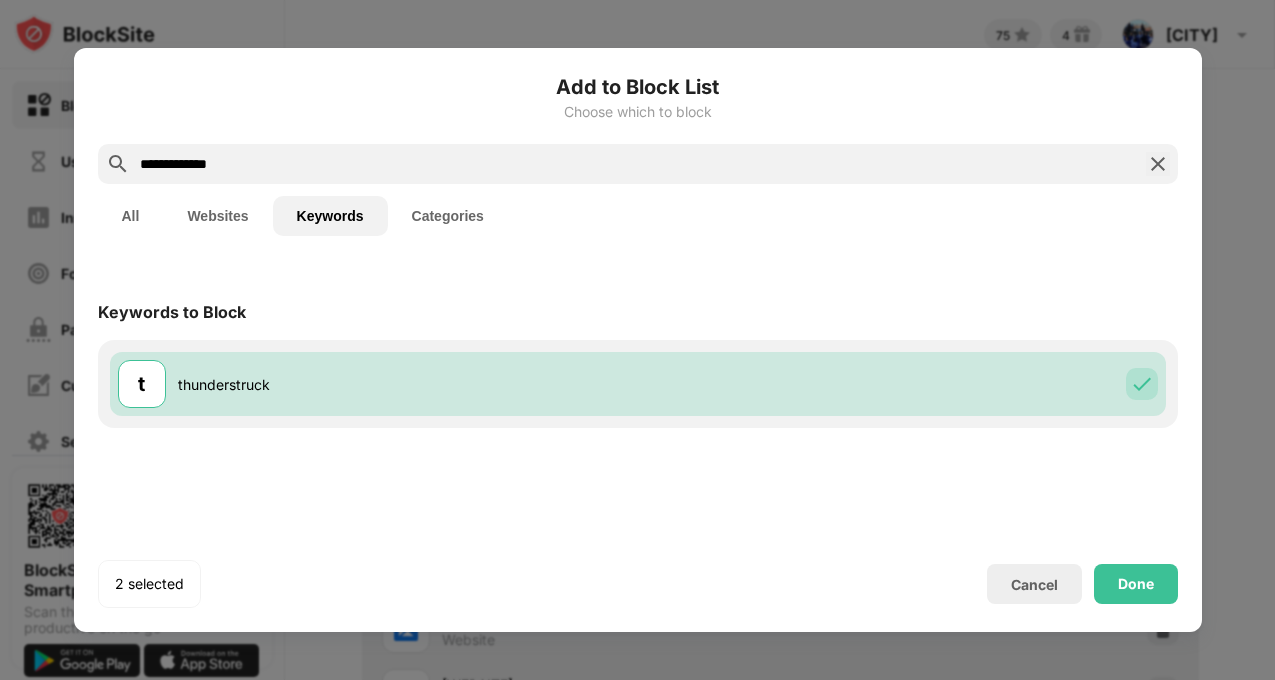 scroll, scrollTop: 0, scrollLeft: 0, axis: both 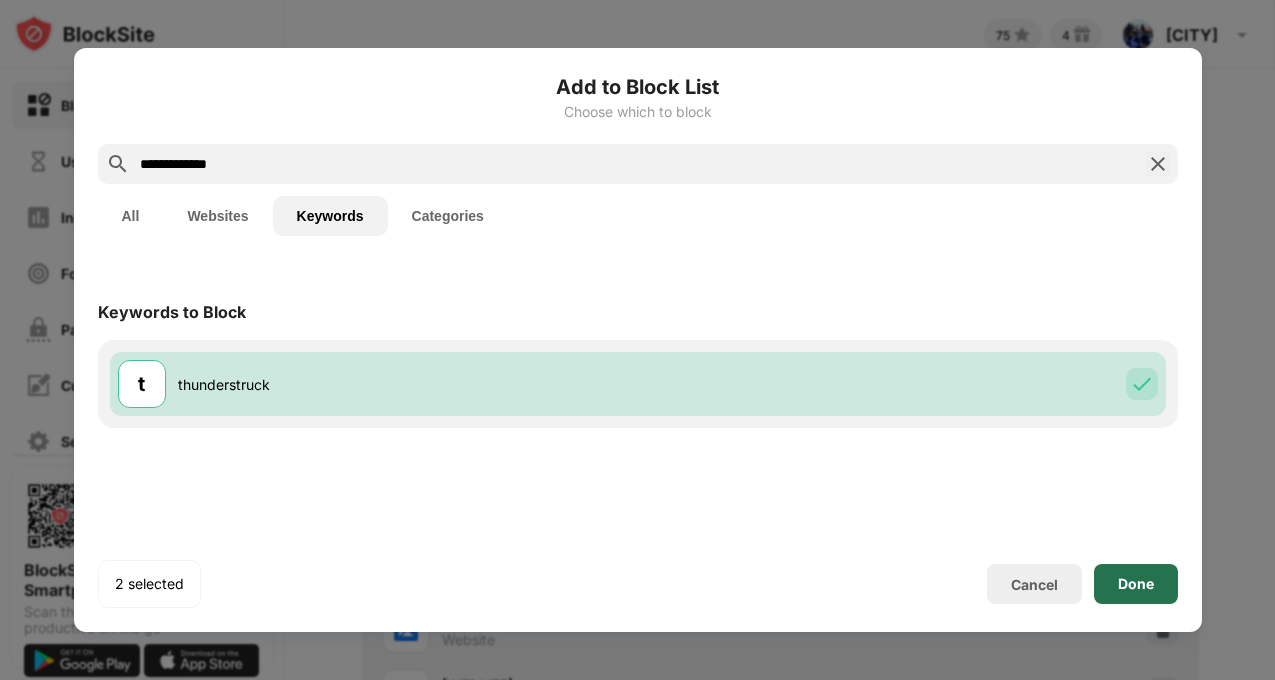click on "Done" at bounding box center (1136, 584) 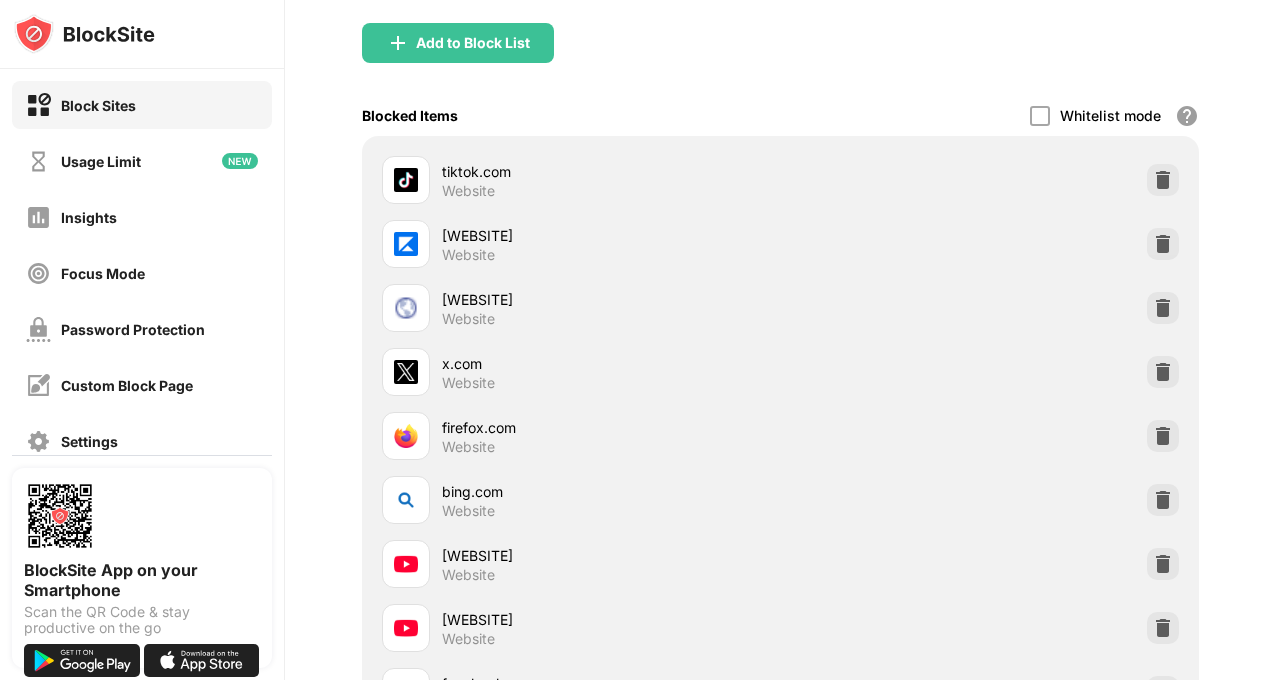 scroll, scrollTop: 329, scrollLeft: 0, axis: vertical 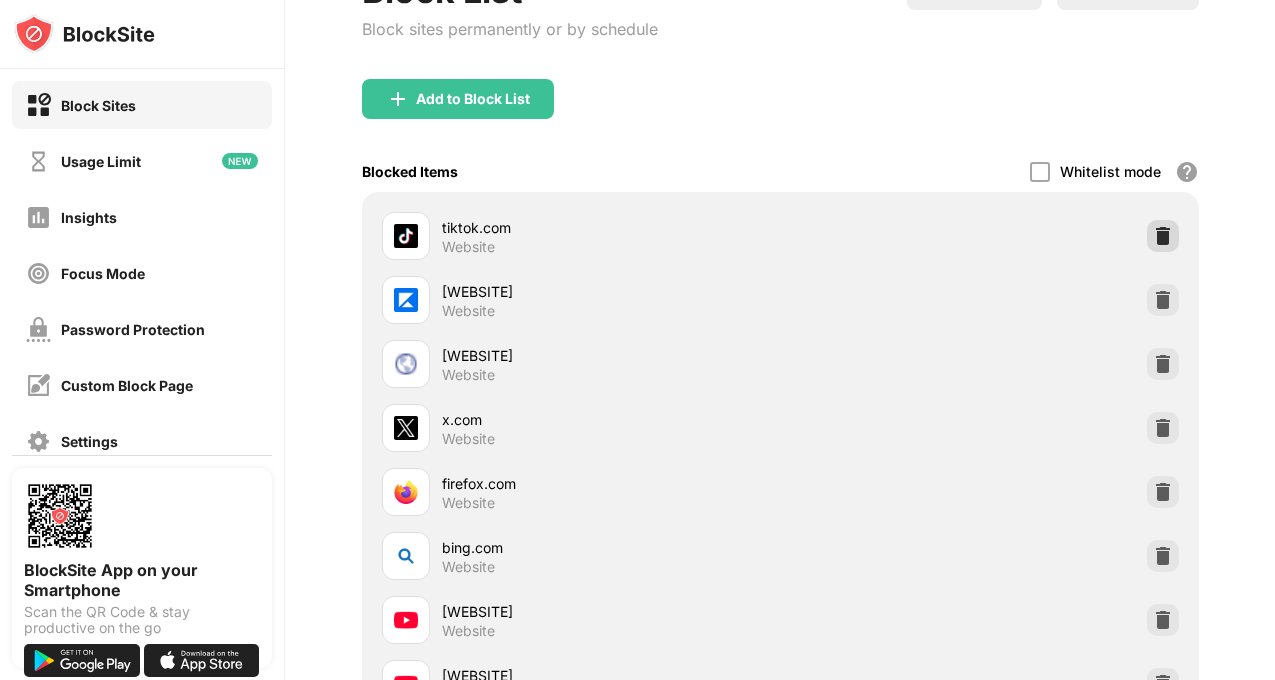 click at bounding box center (1163, 236) 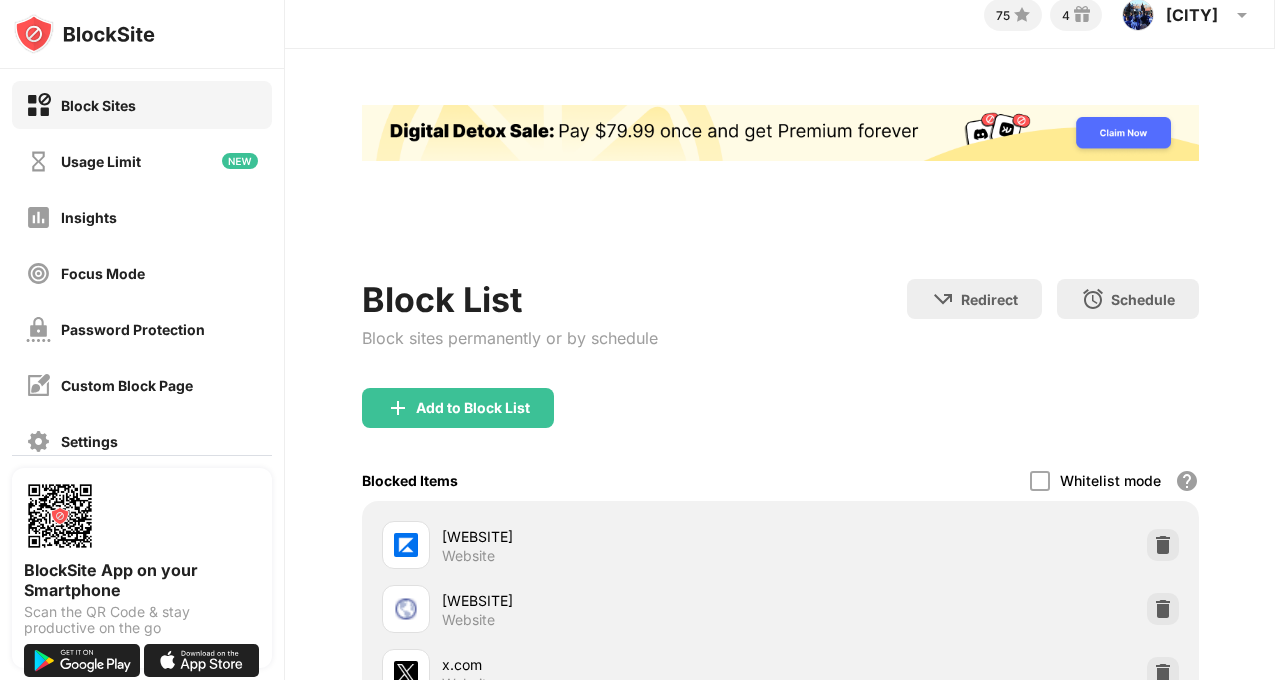 scroll, scrollTop: 0, scrollLeft: 0, axis: both 